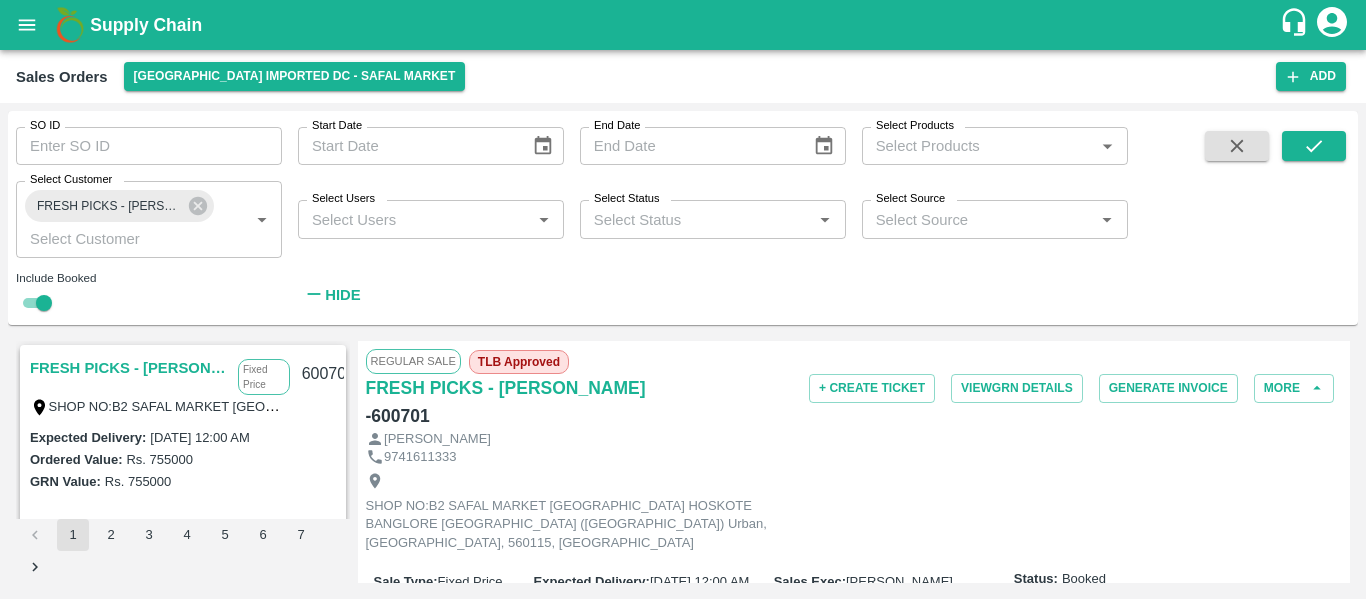 scroll, scrollTop: 0, scrollLeft: 0, axis: both 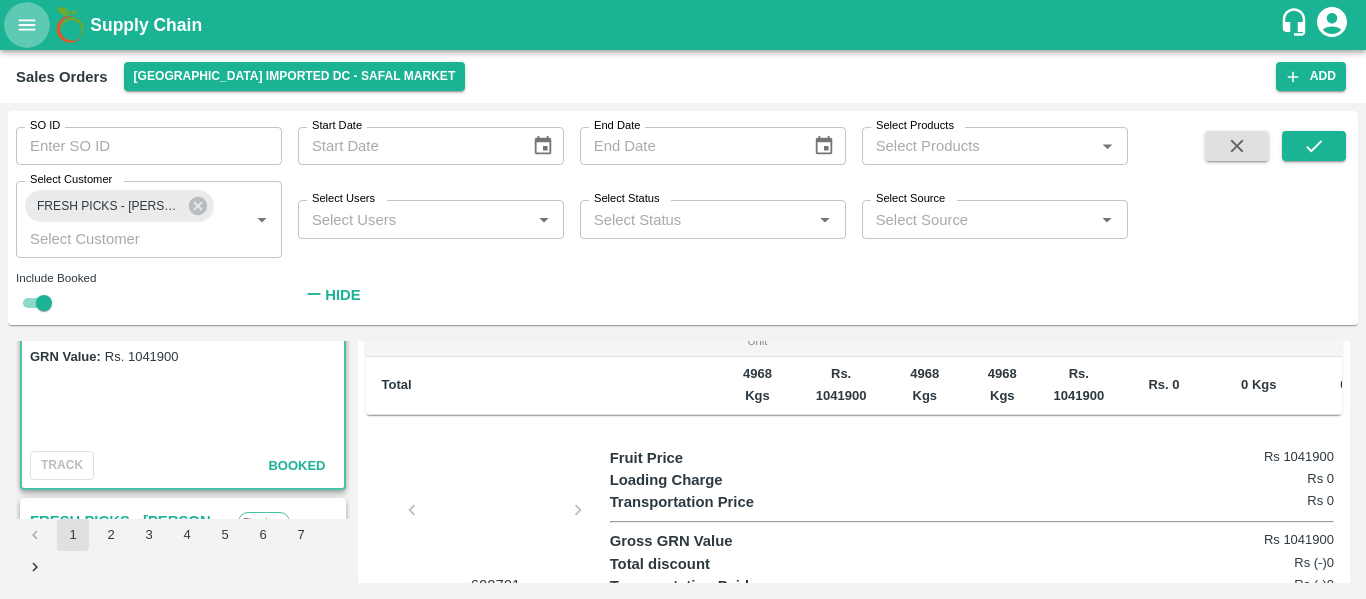 click at bounding box center [27, 25] 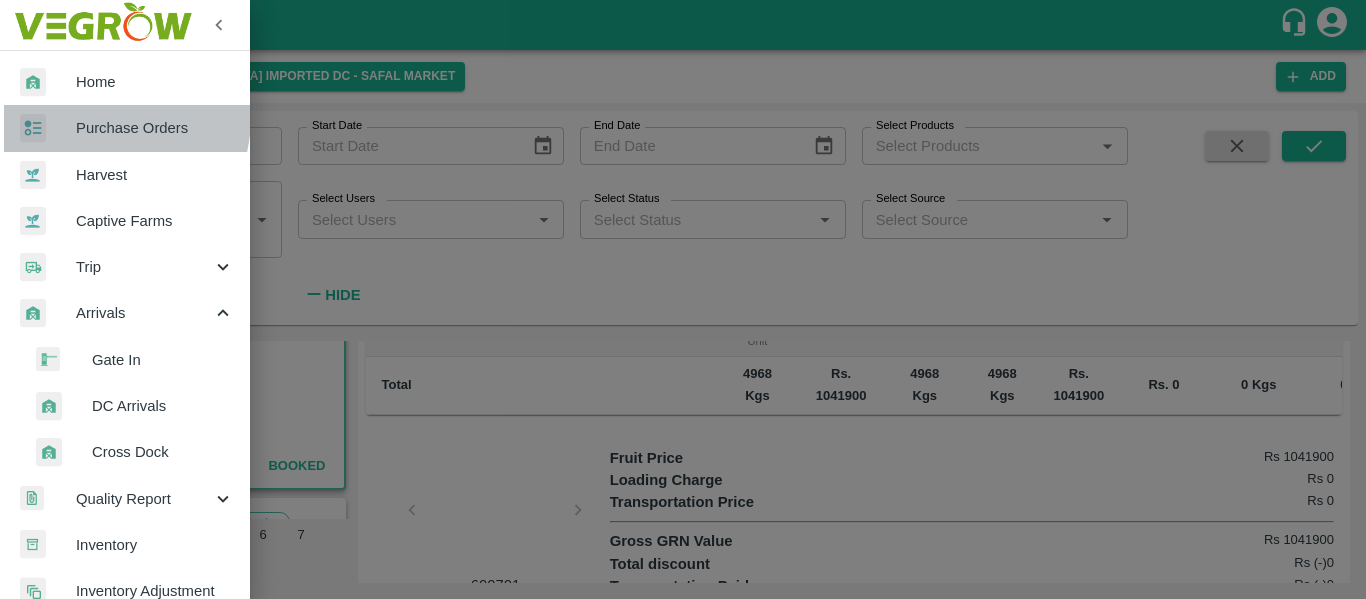 click on "Purchase Orders" at bounding box center [125, 128] 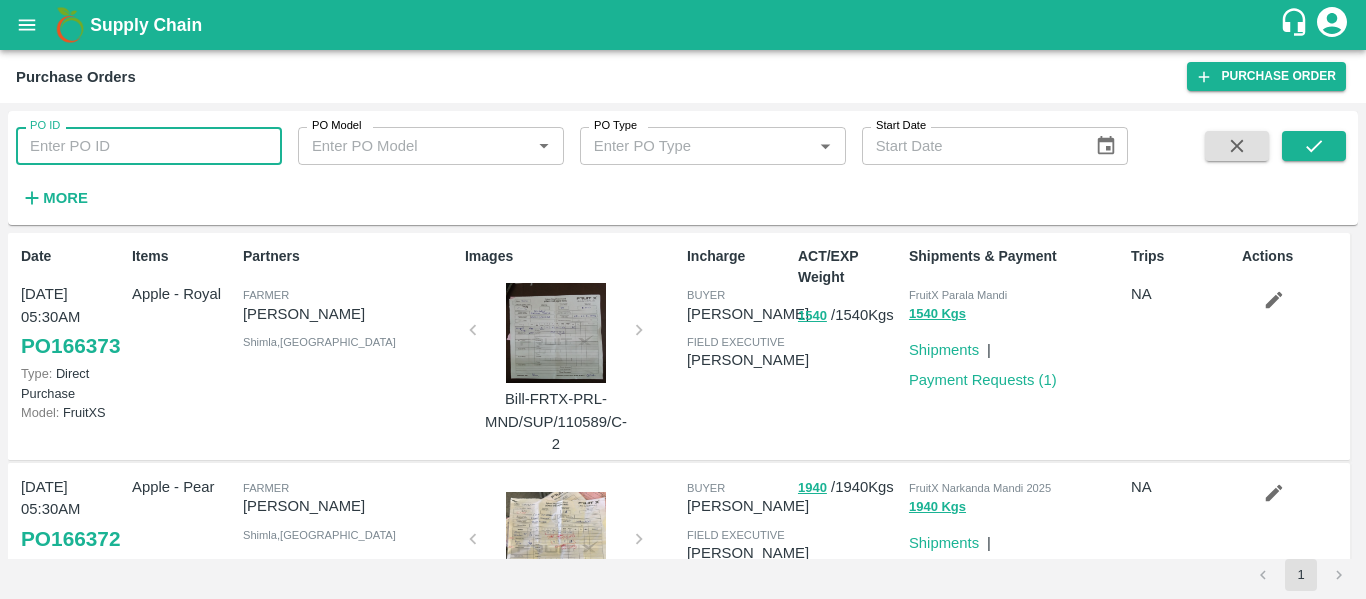 click on "PO ID" at bounding box center [149, 146] 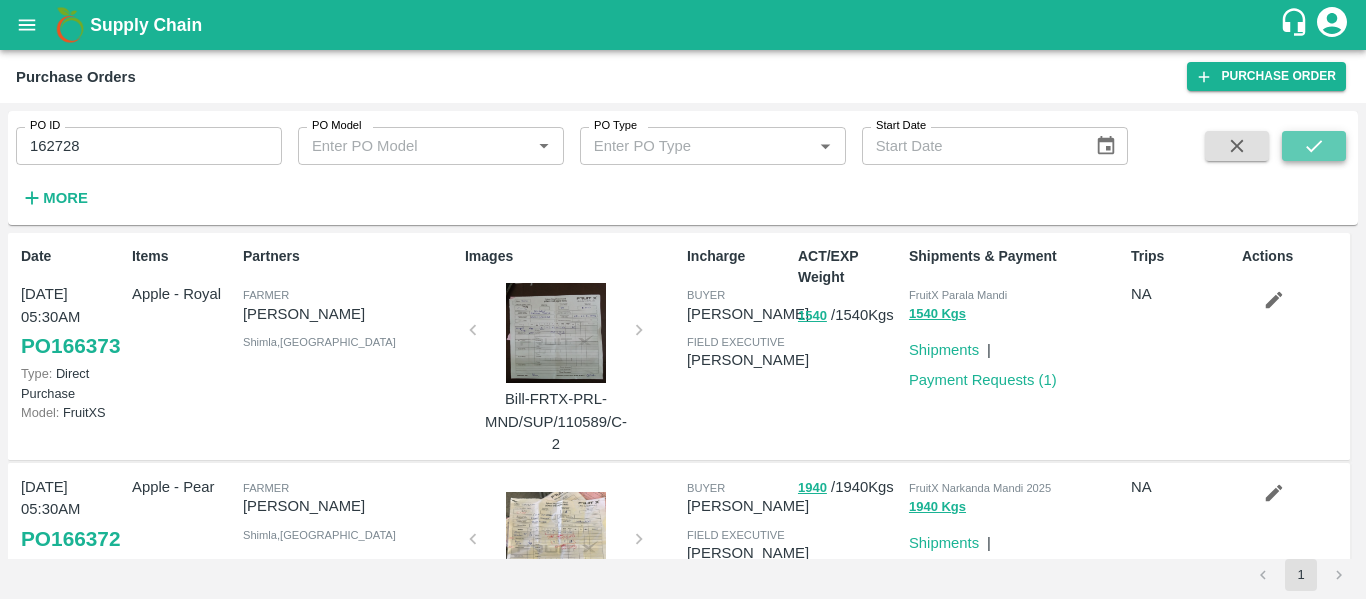 click at bounding box center (1314, 146) 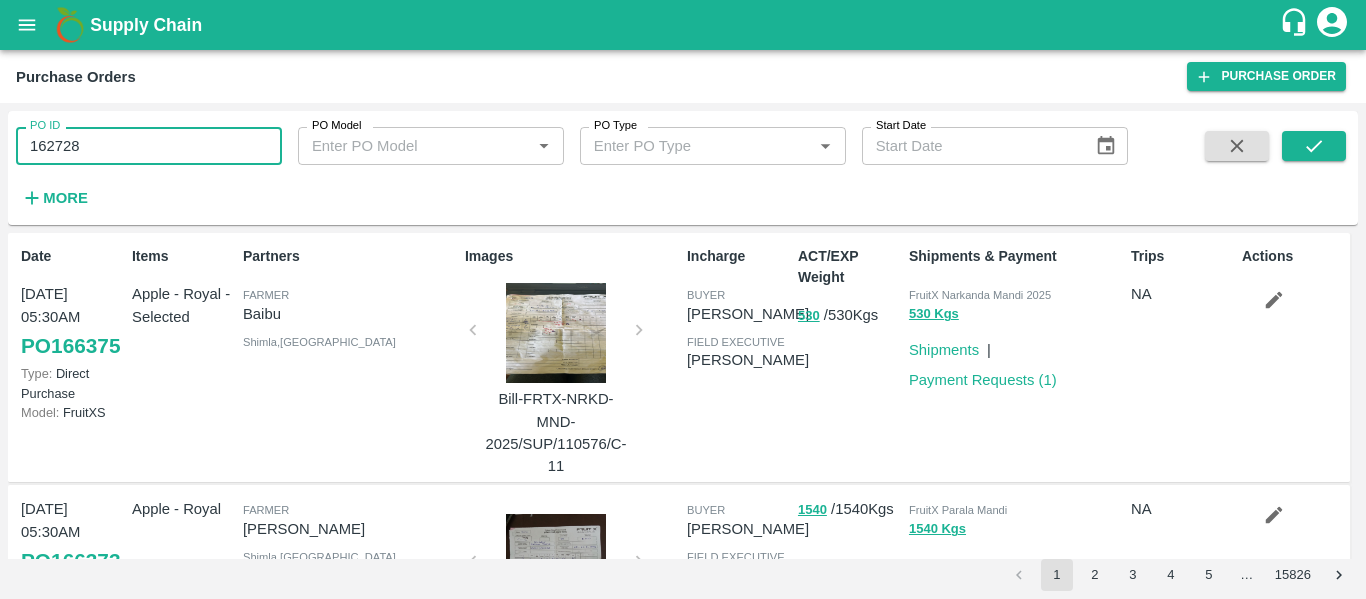 click on "162728" at bounding box center [149, 146] 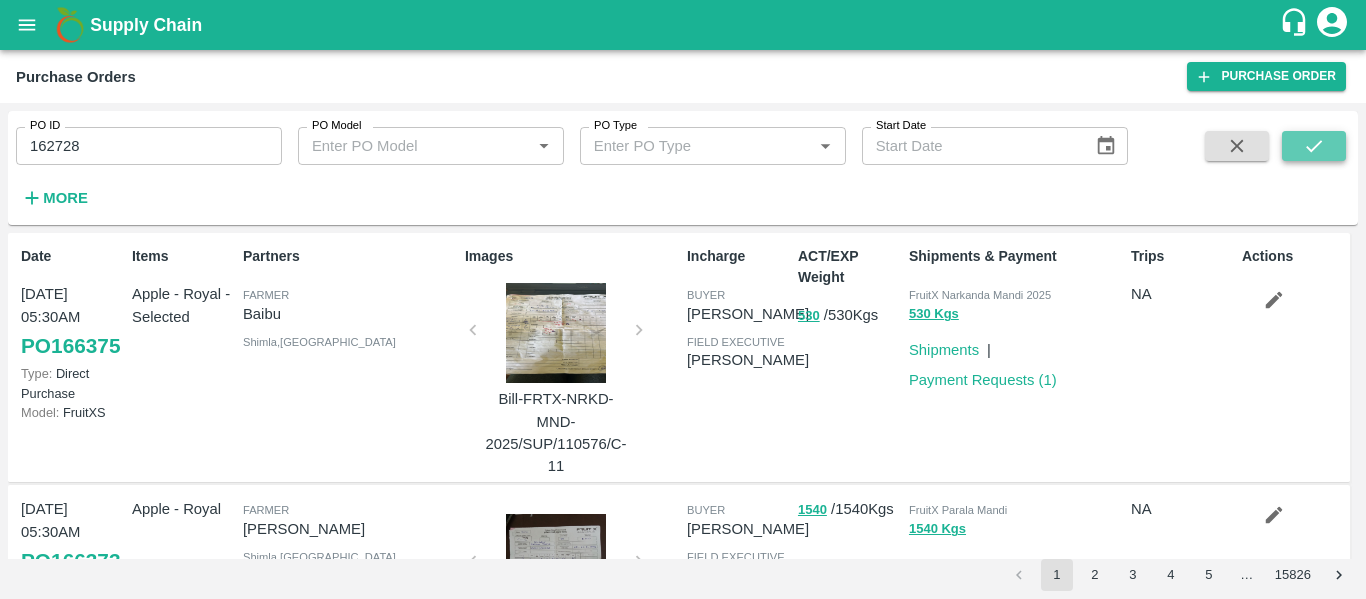 click at bounding box center (1314, 146) 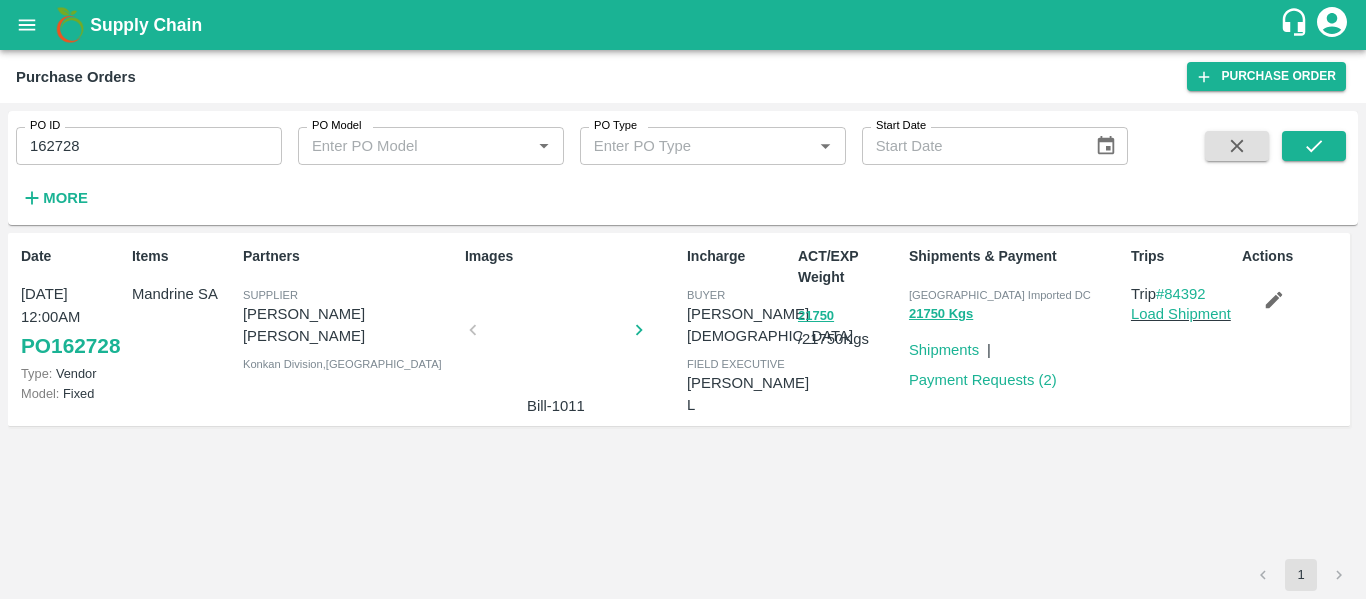 click at bounding box center [556, 336] 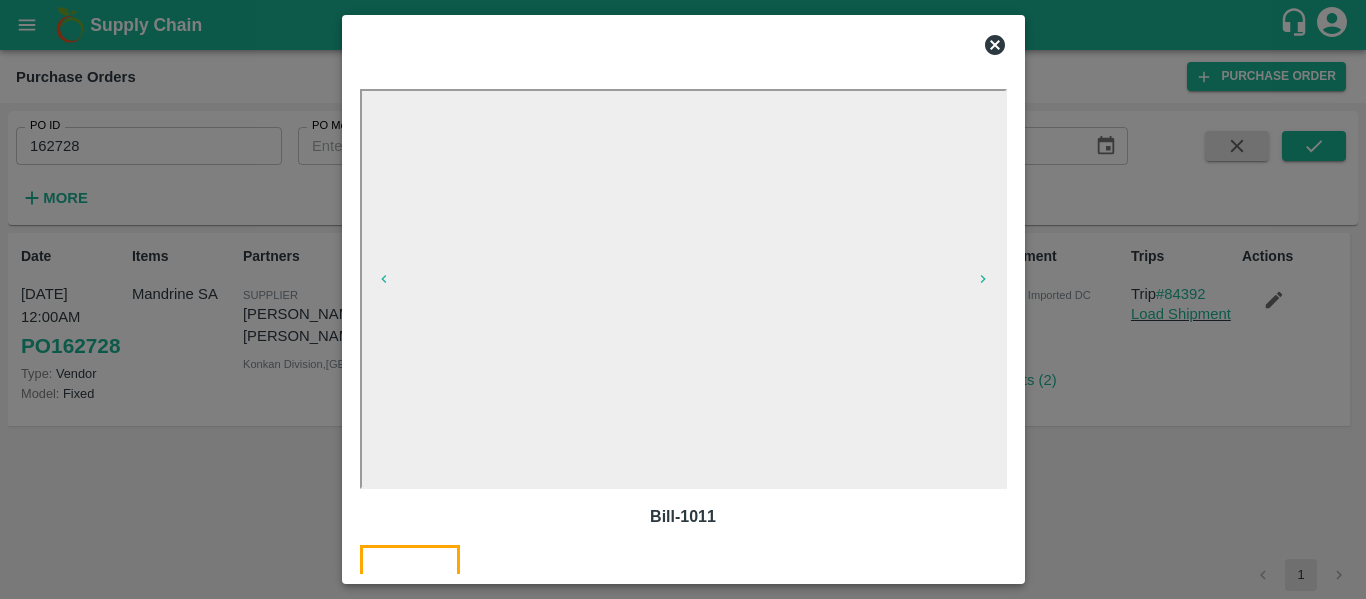 click 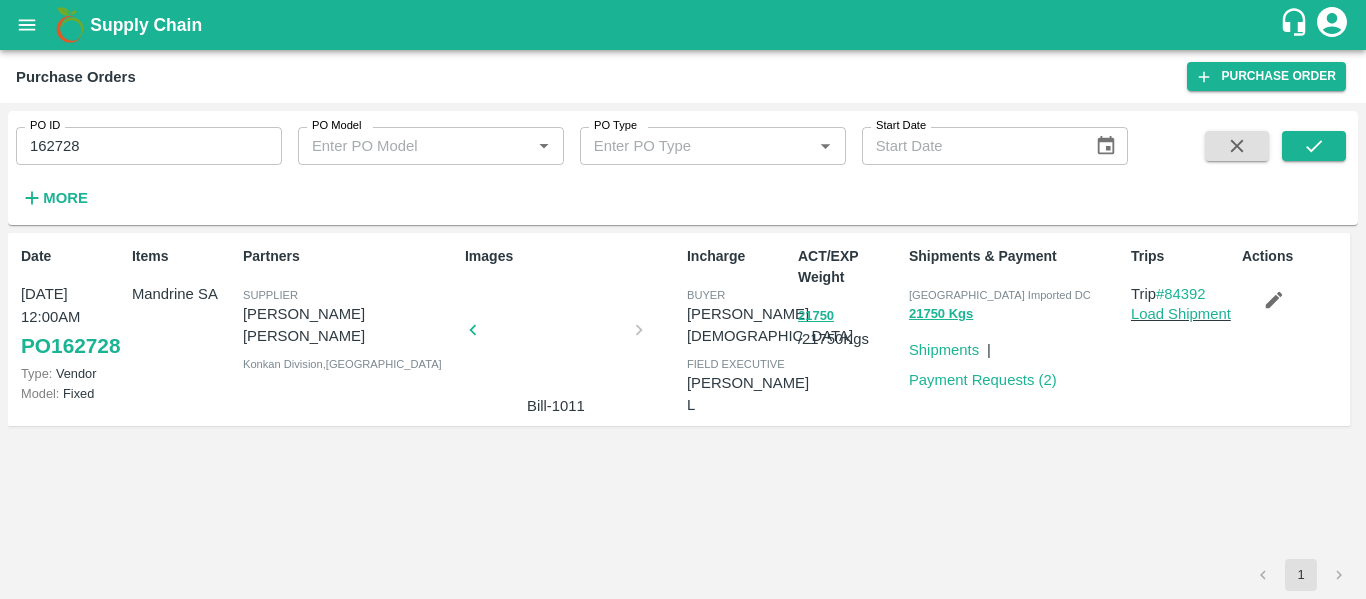 click at bounding box center (556, 336) 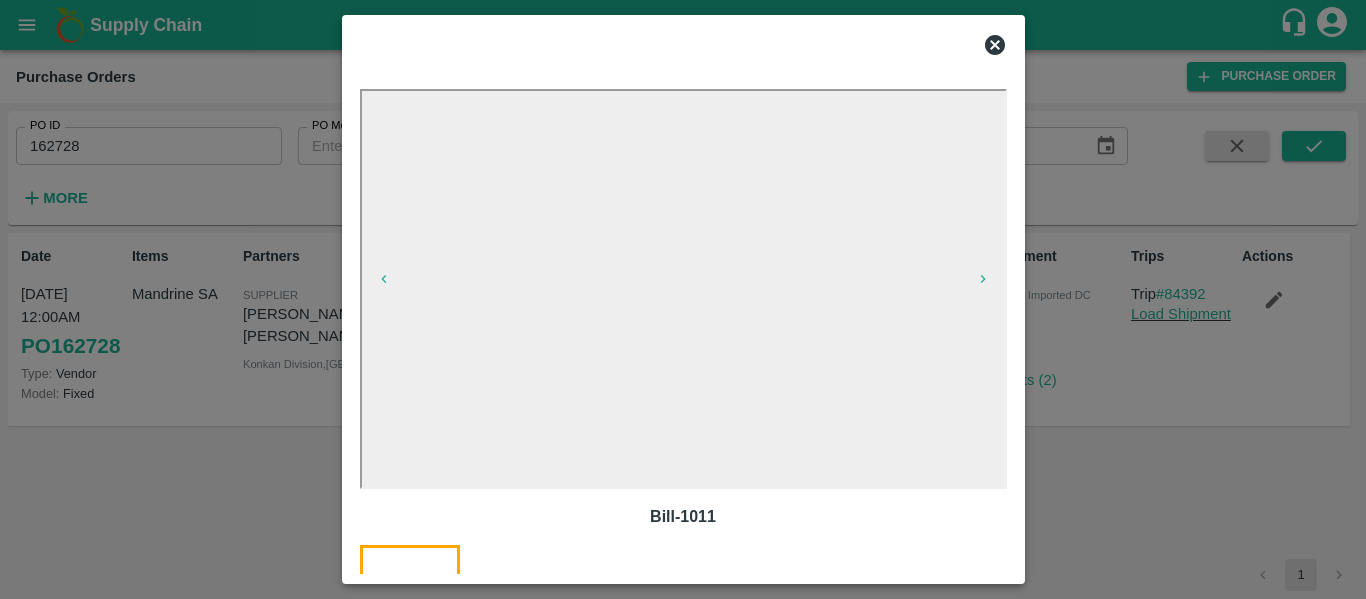 click 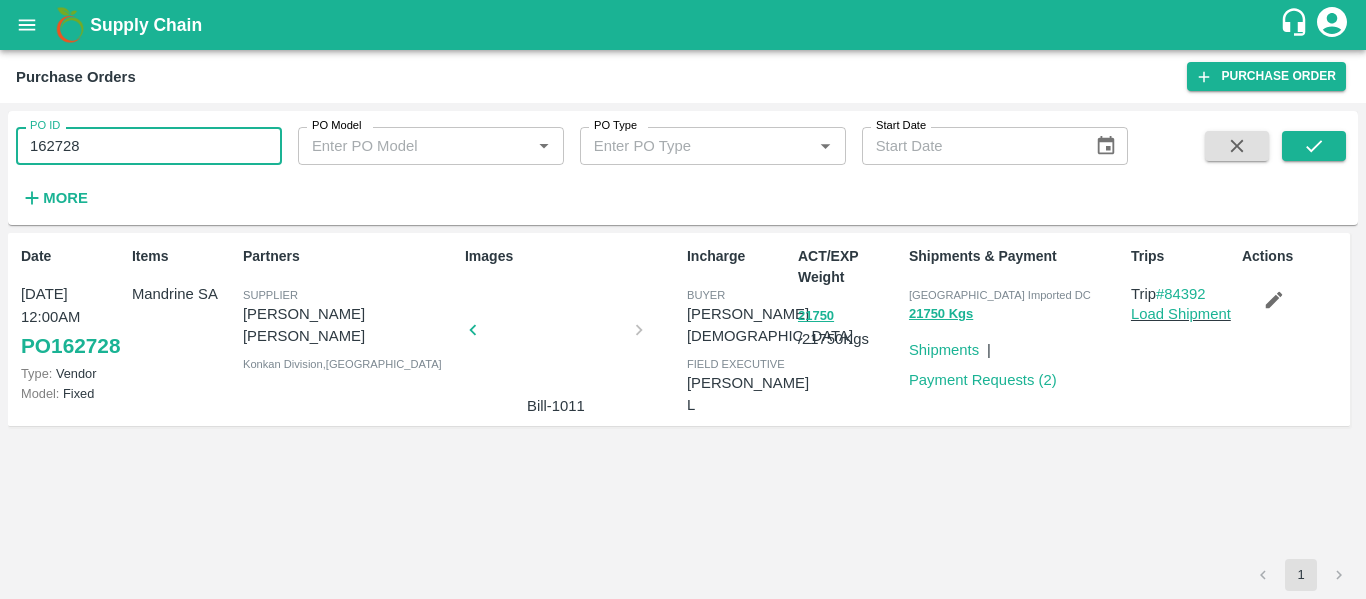 click on "162728" at bounding box center (149, 146) 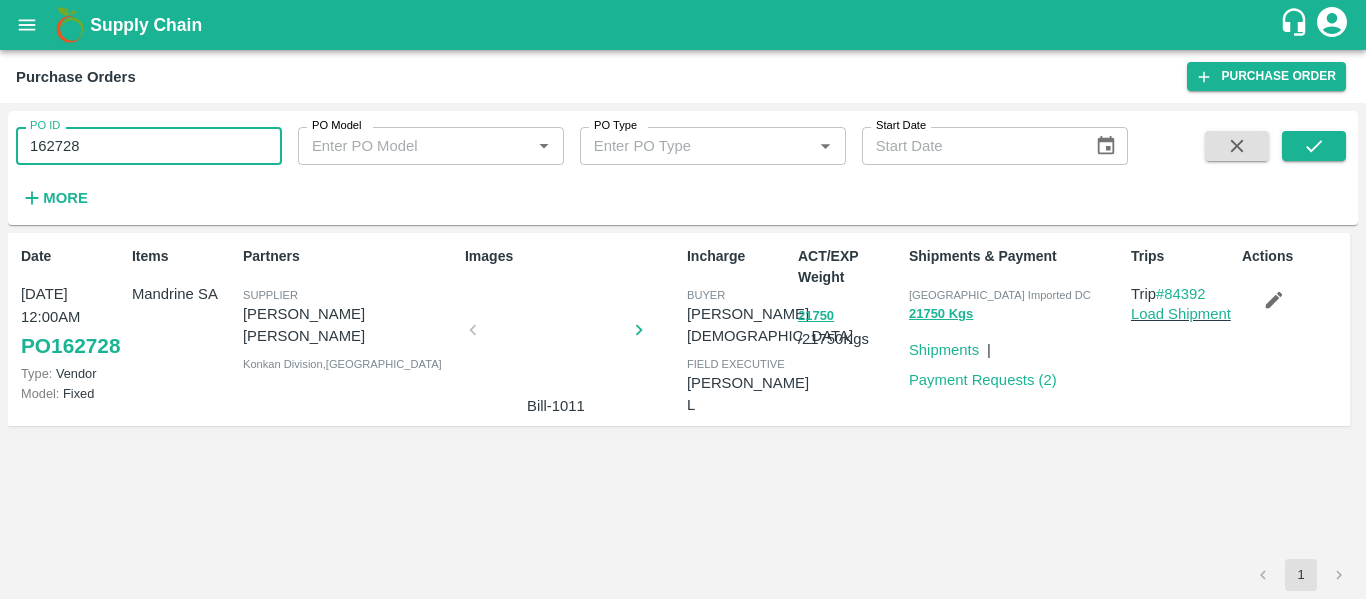 click on "162728" at bounding box center (149, 146) 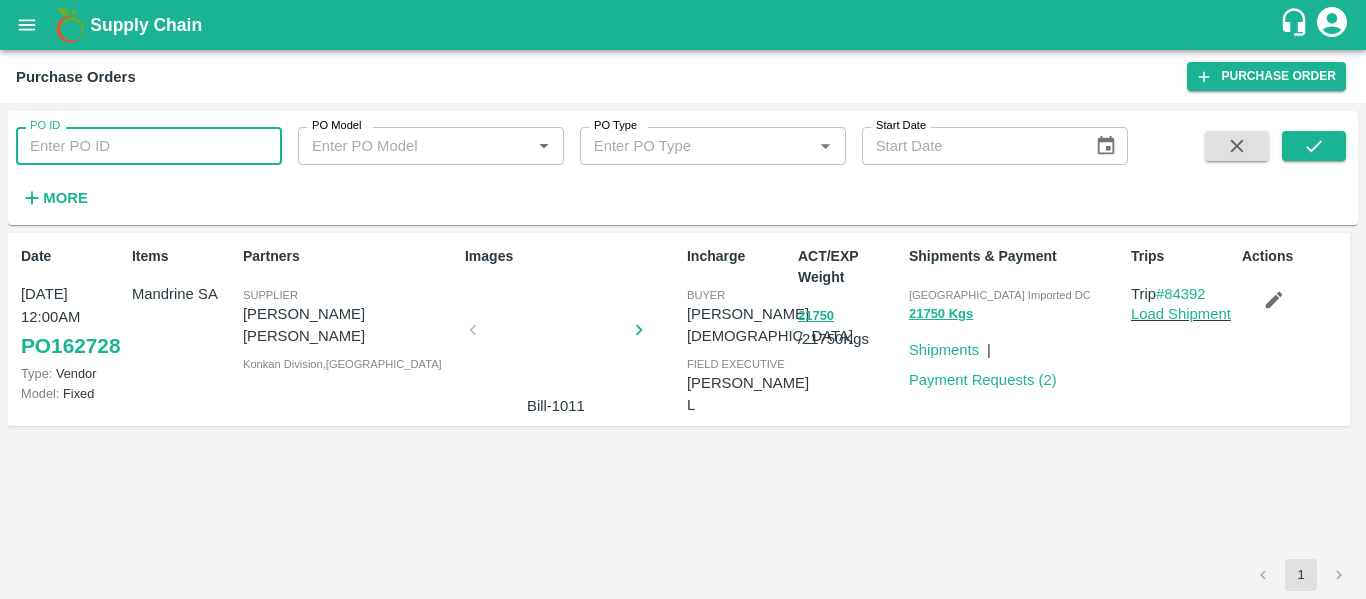 type 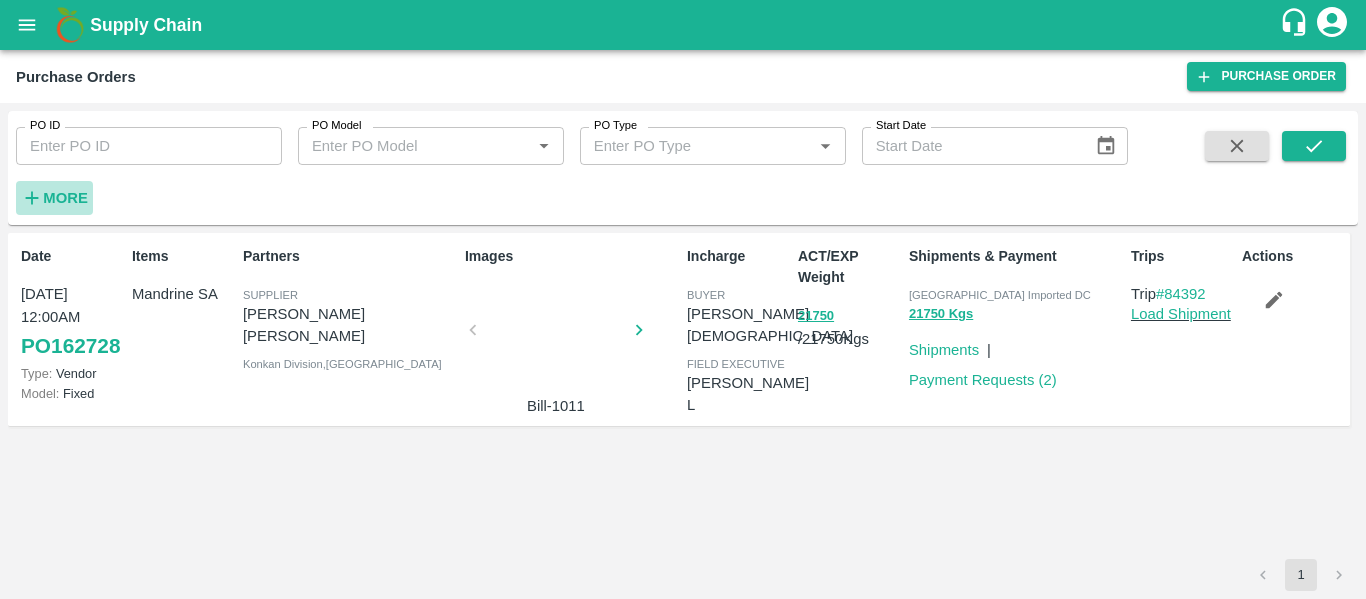 click on "More" at bounding box center (65, 198) 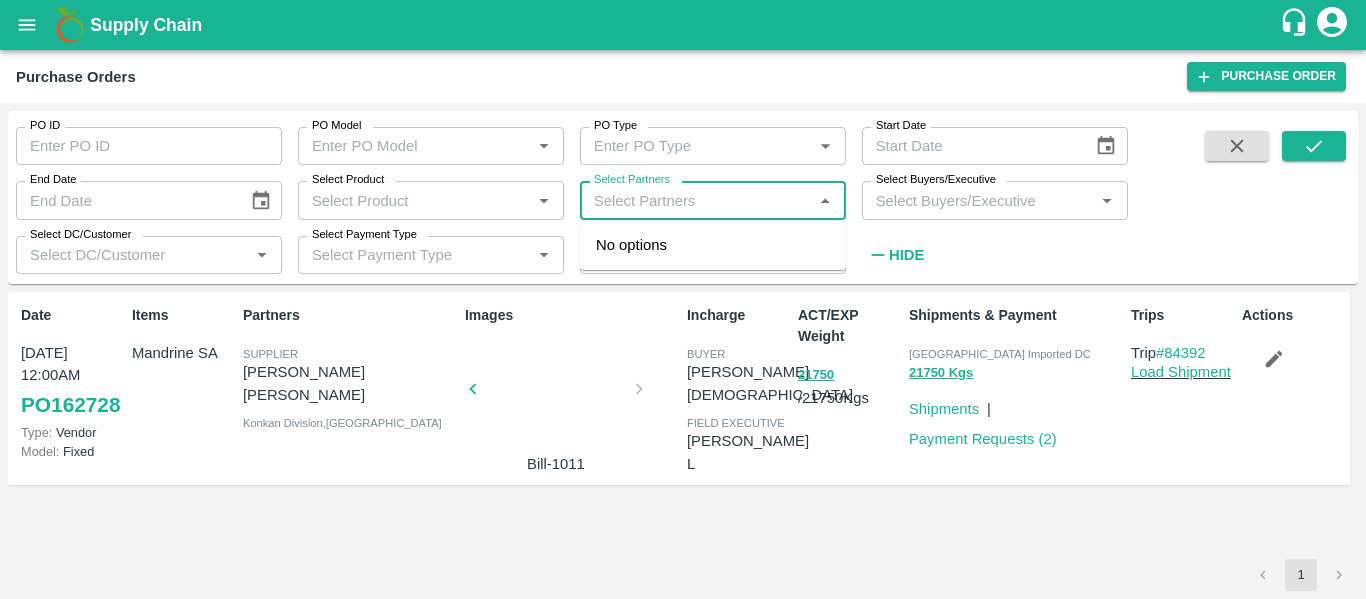 click on "Select Partners" at bounding box center (696, 200) 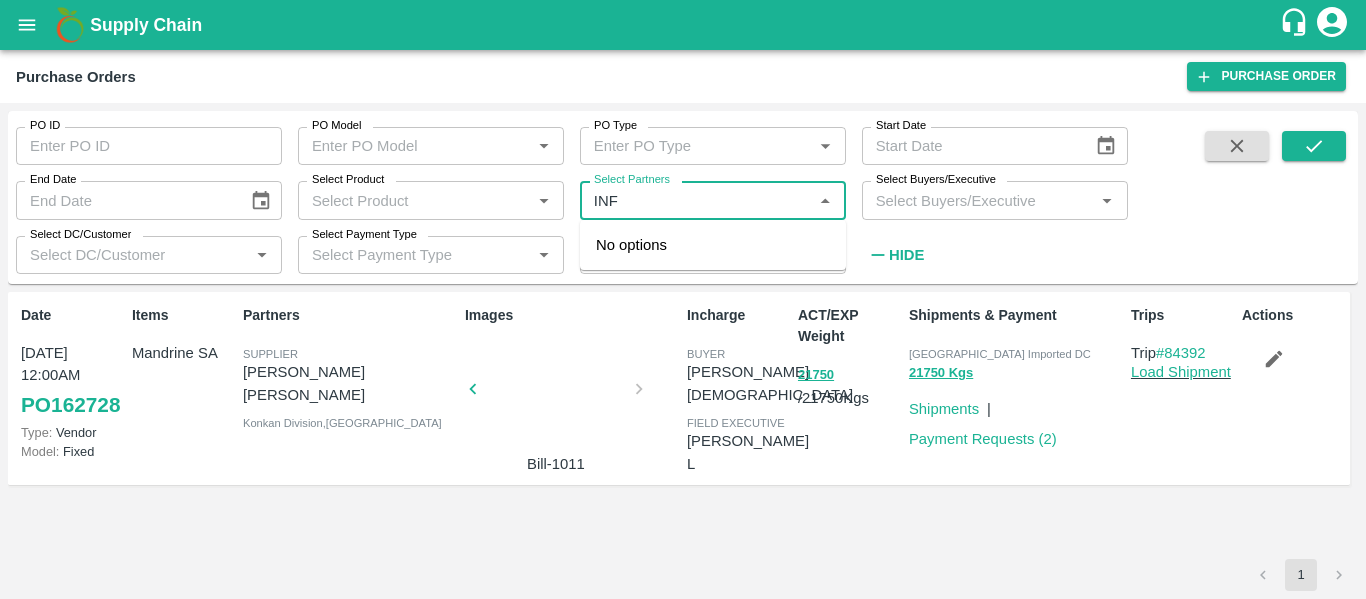 type on "INFO" 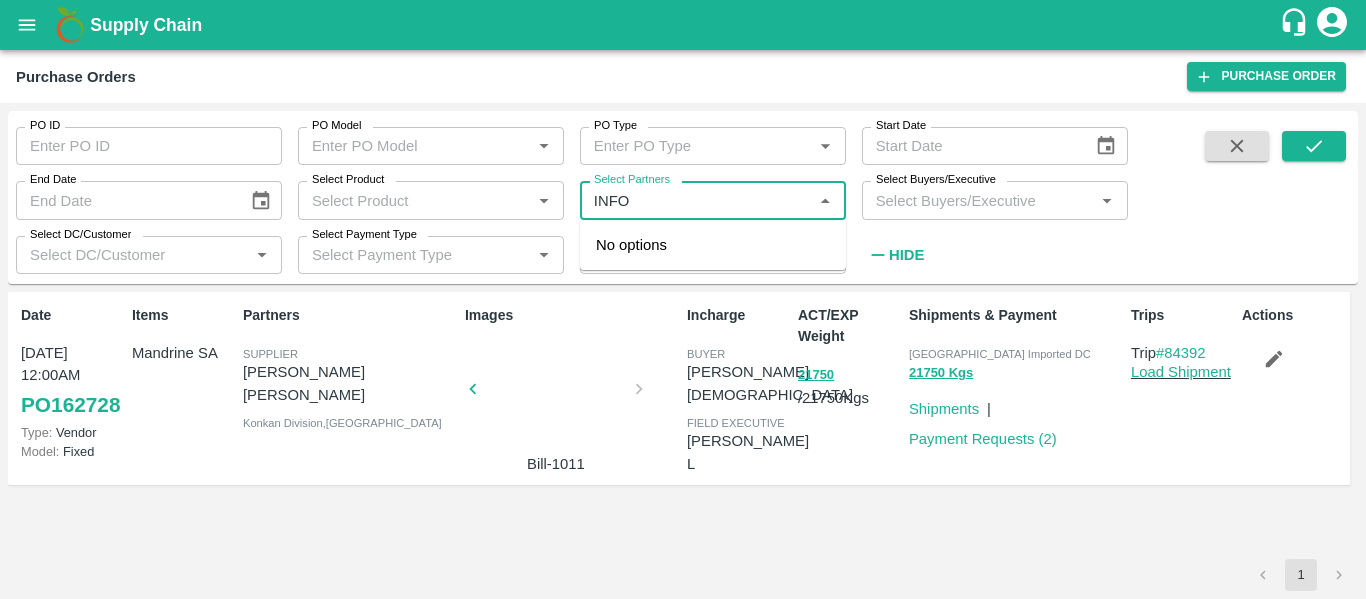 type on "162728" 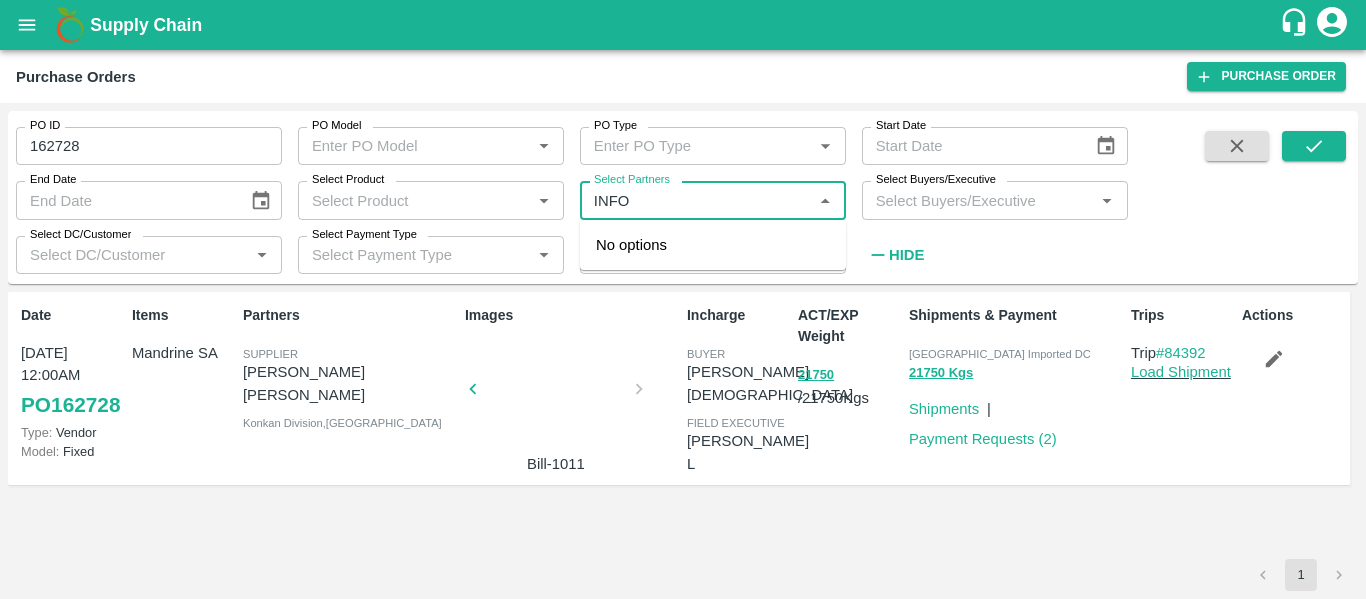 type 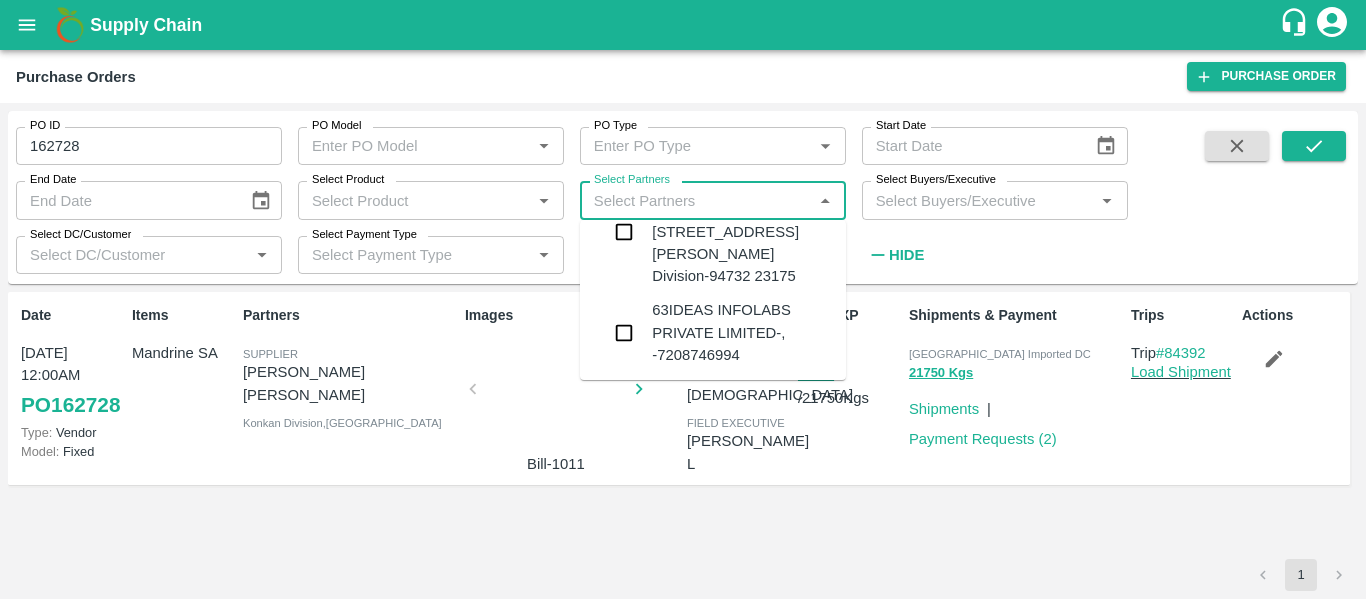 scroll, scrollTop: 147, scrollLeft: 0, axis: vertical 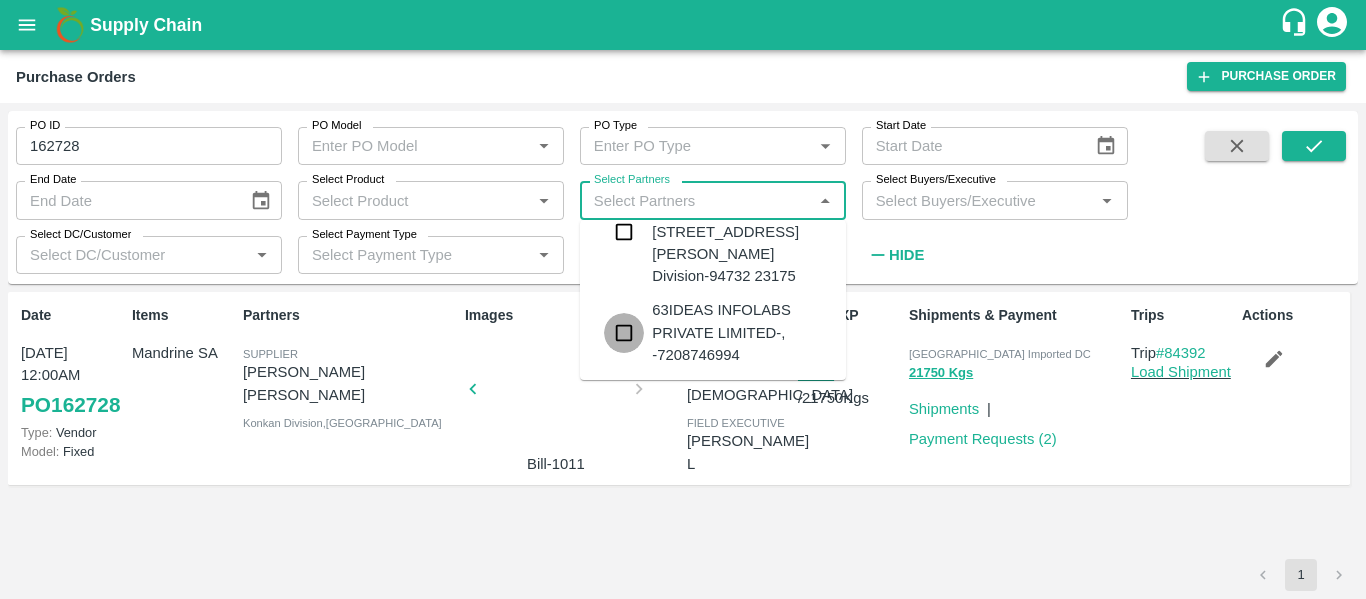 click at bounding box center (624, 333) 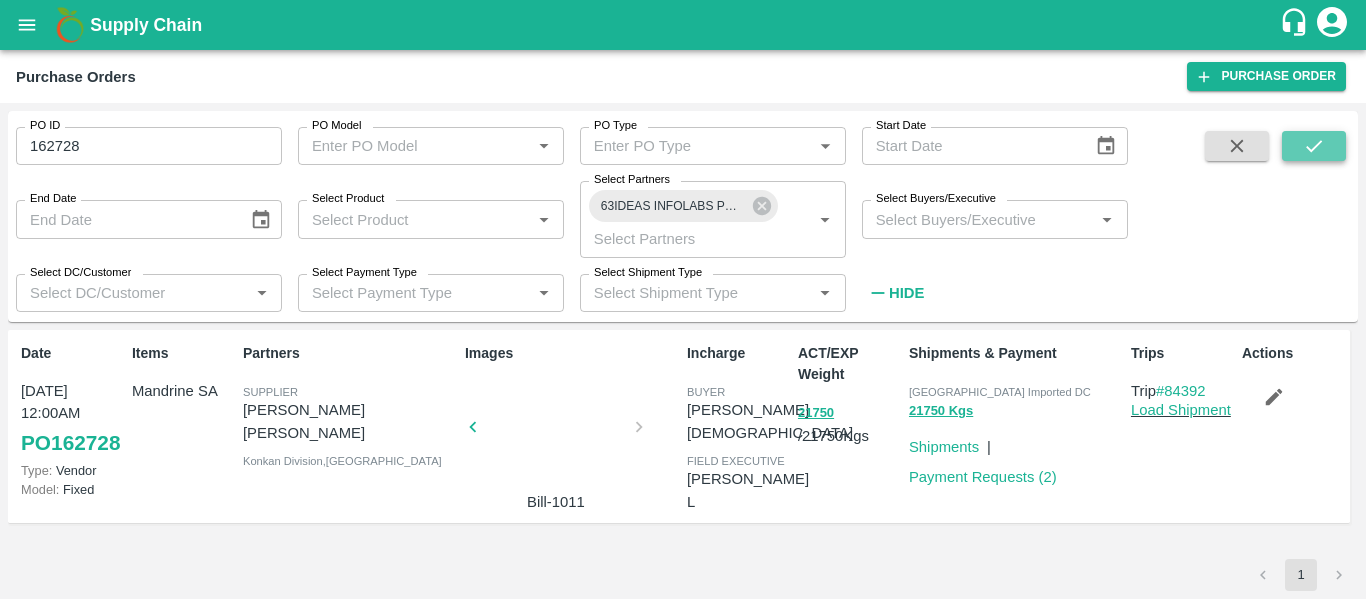click at bounding box center (1314, 146) 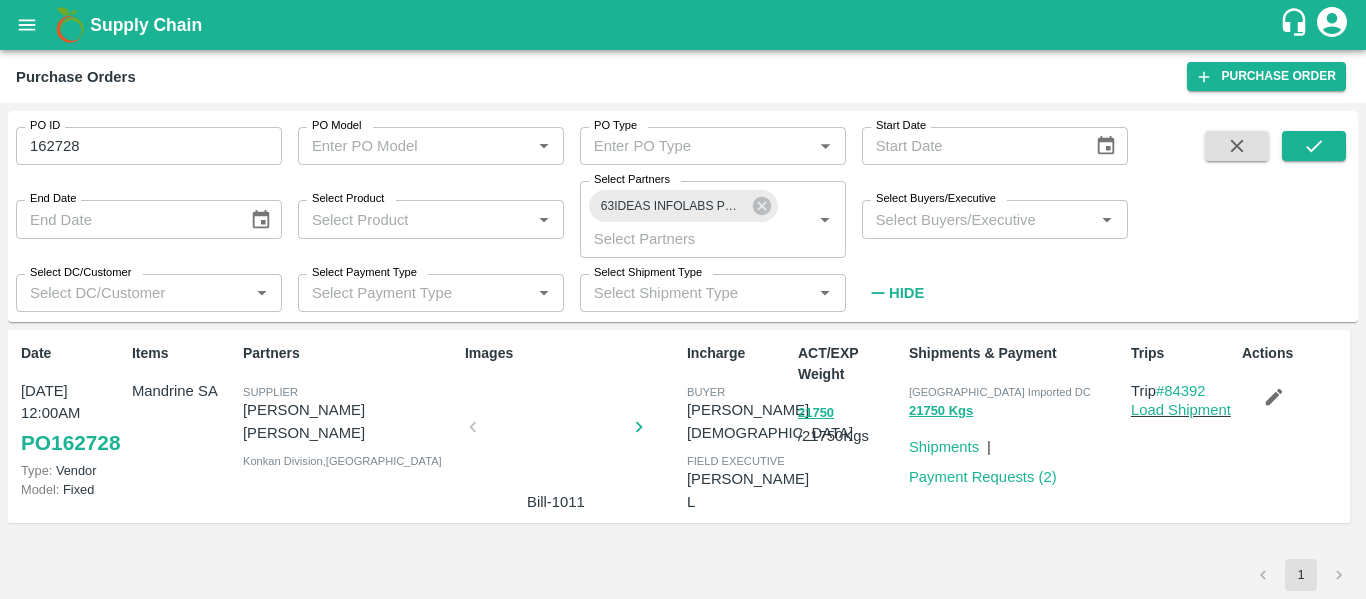 scroll, scrollTop: 1, scrollLeft: 0, axis: vertical 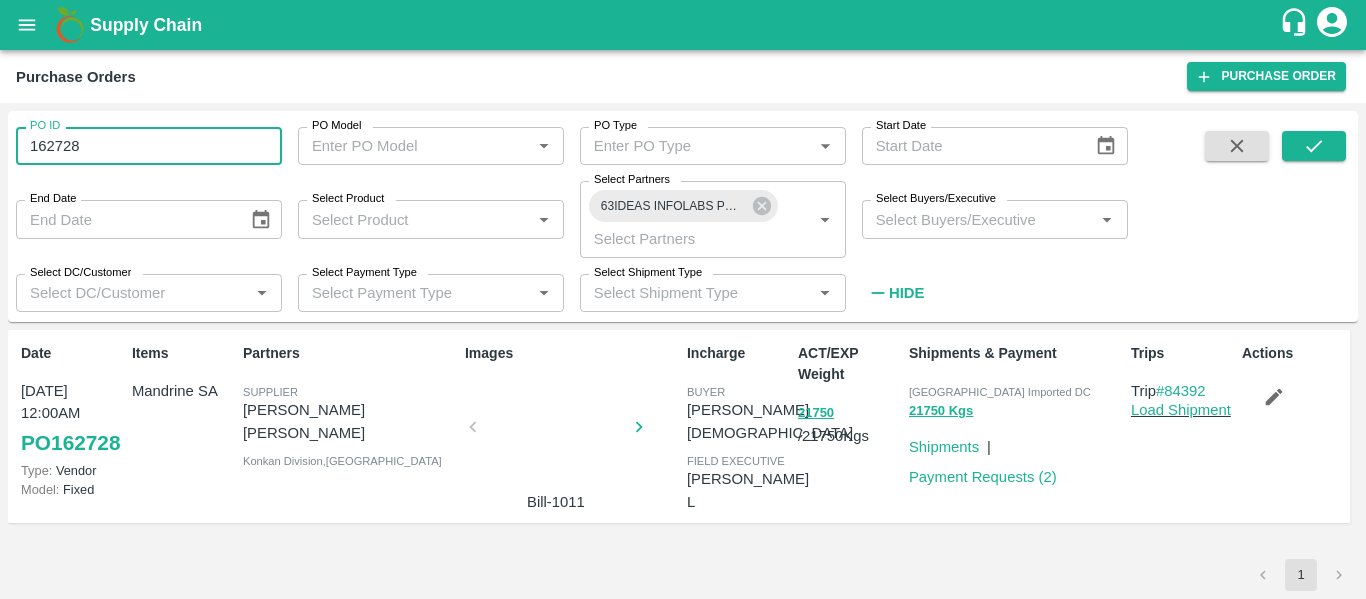 click on "162728" at bounding box center (149, 146) 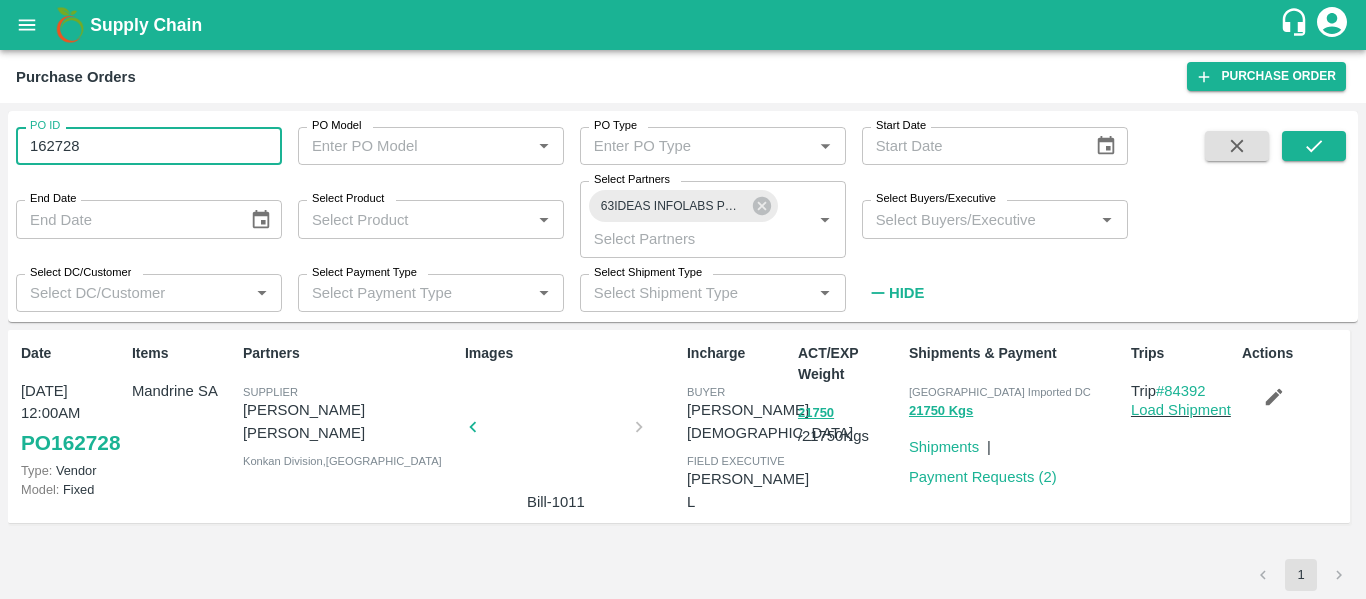click on "162728" at bounding box center (149, 146) 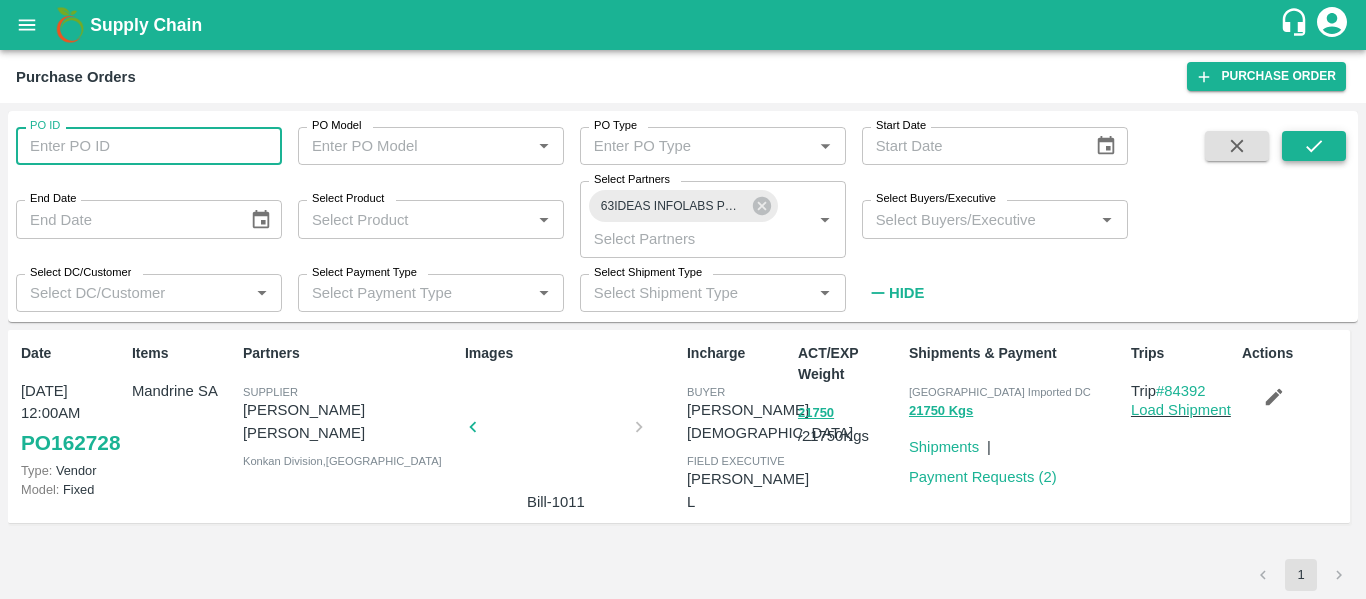 type 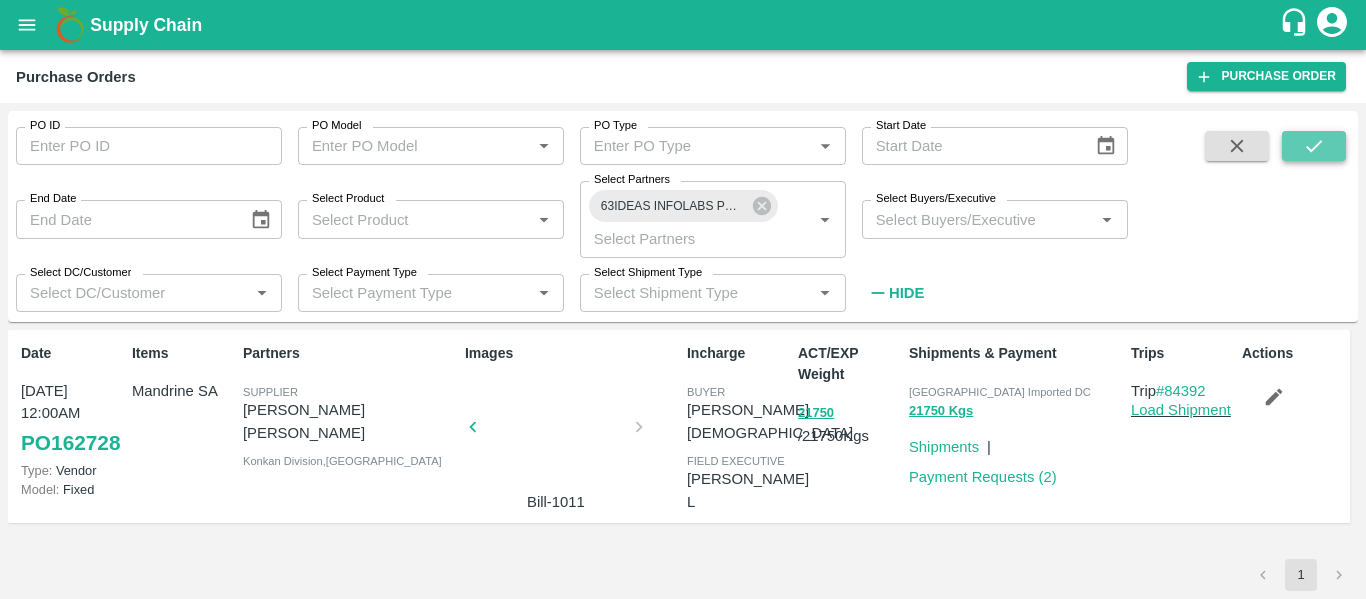 click 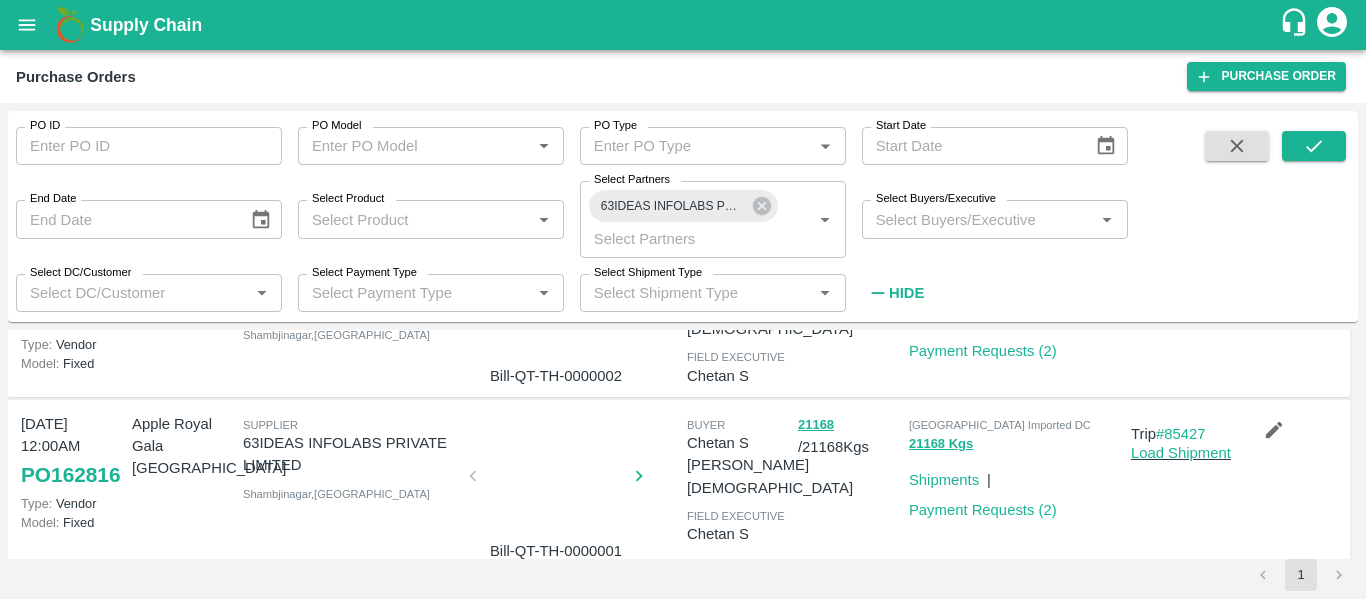 scroll, scrollTop: 0, scrollLeft: 0, axis: both 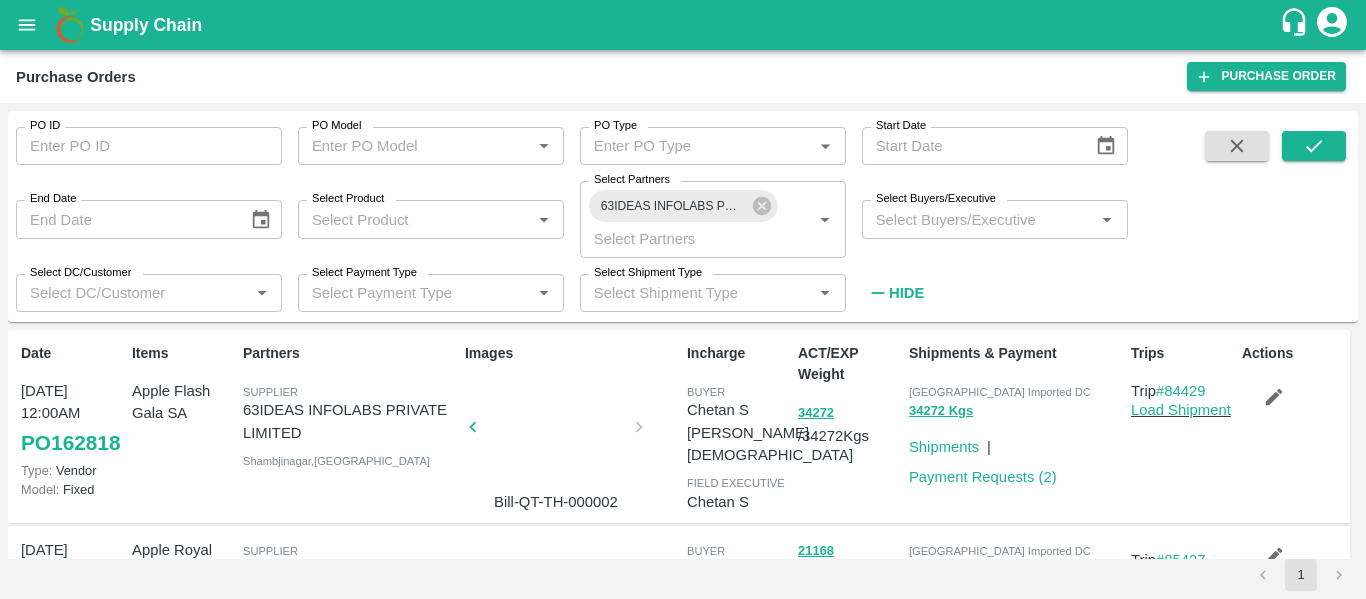 click at bounding box center (556, 433) 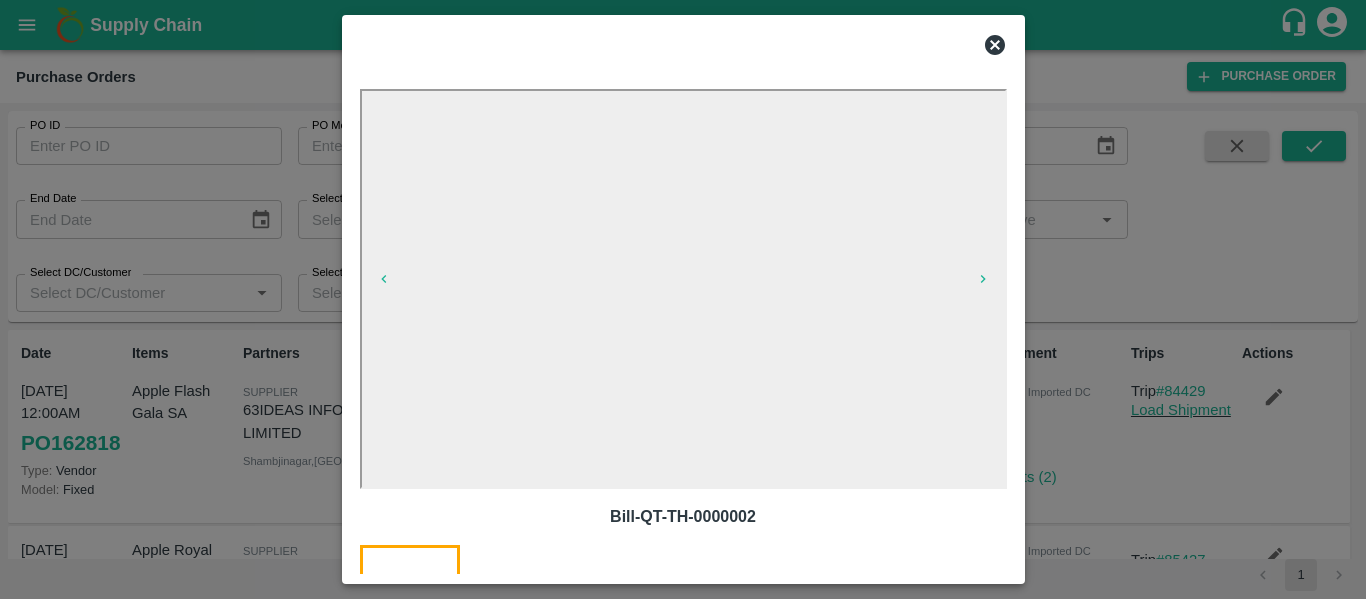 click 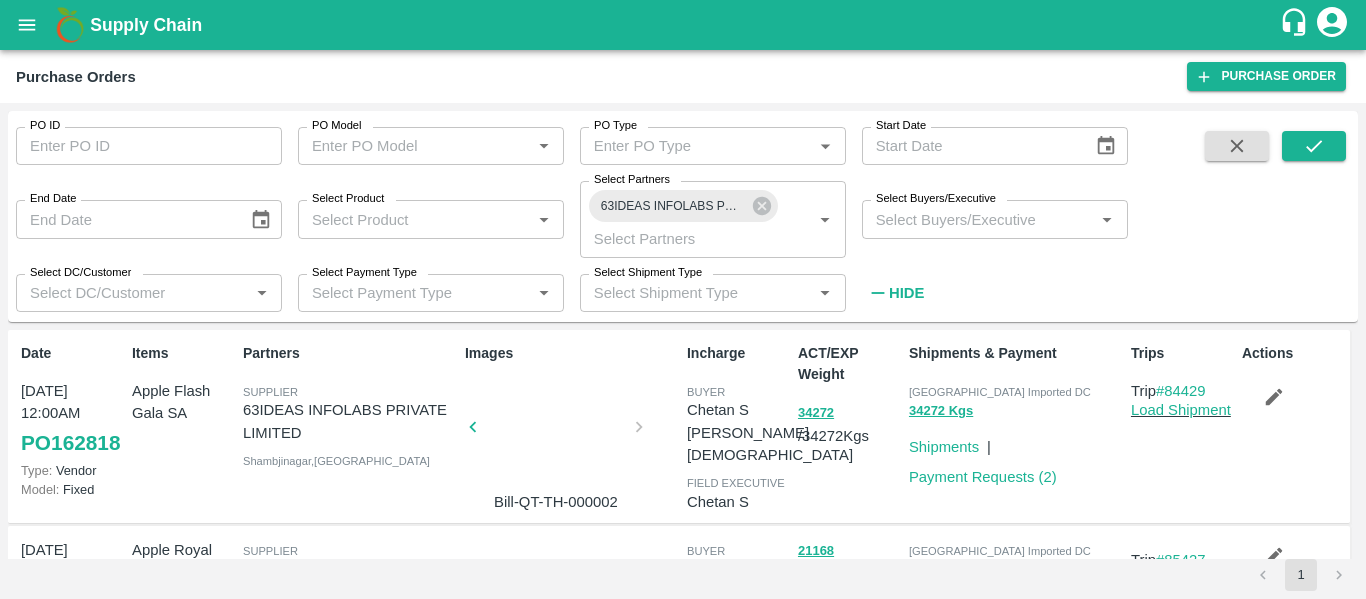 scroll, scrollTop: 0, scrollLeft: 0, axis: both 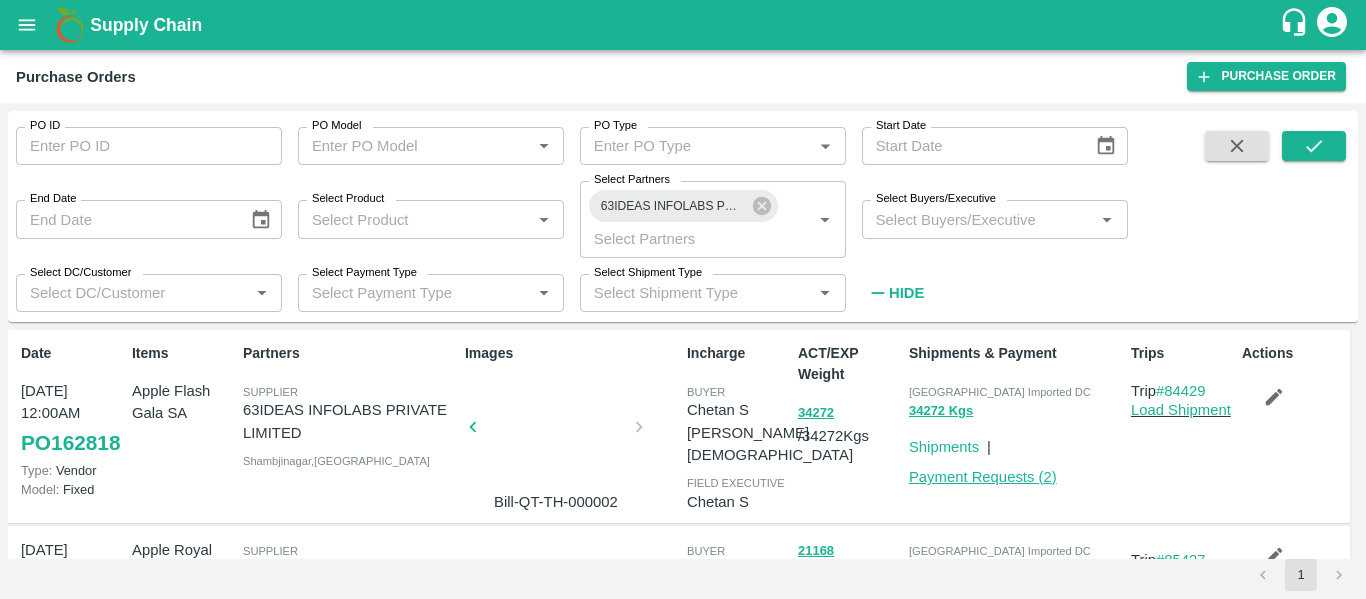 click on "Payment Requests ( 2 )" at bounding box center (983, 477) 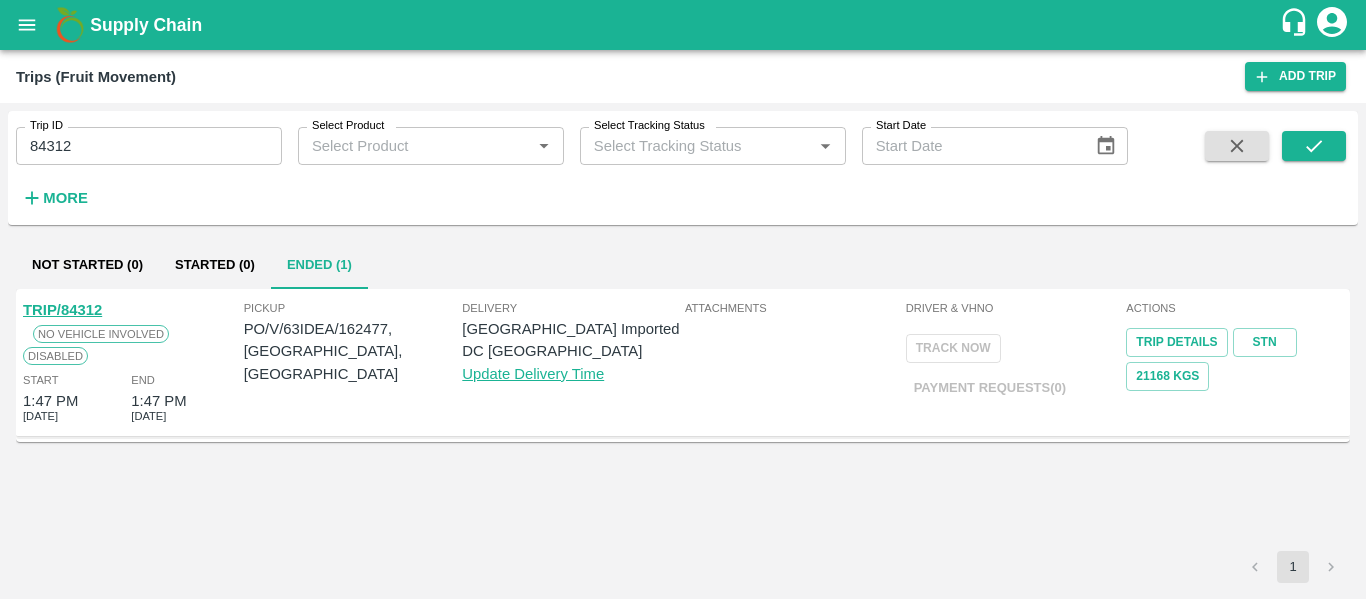 scroll, scrollTop: 0, scrollLeft: 0, axis: both 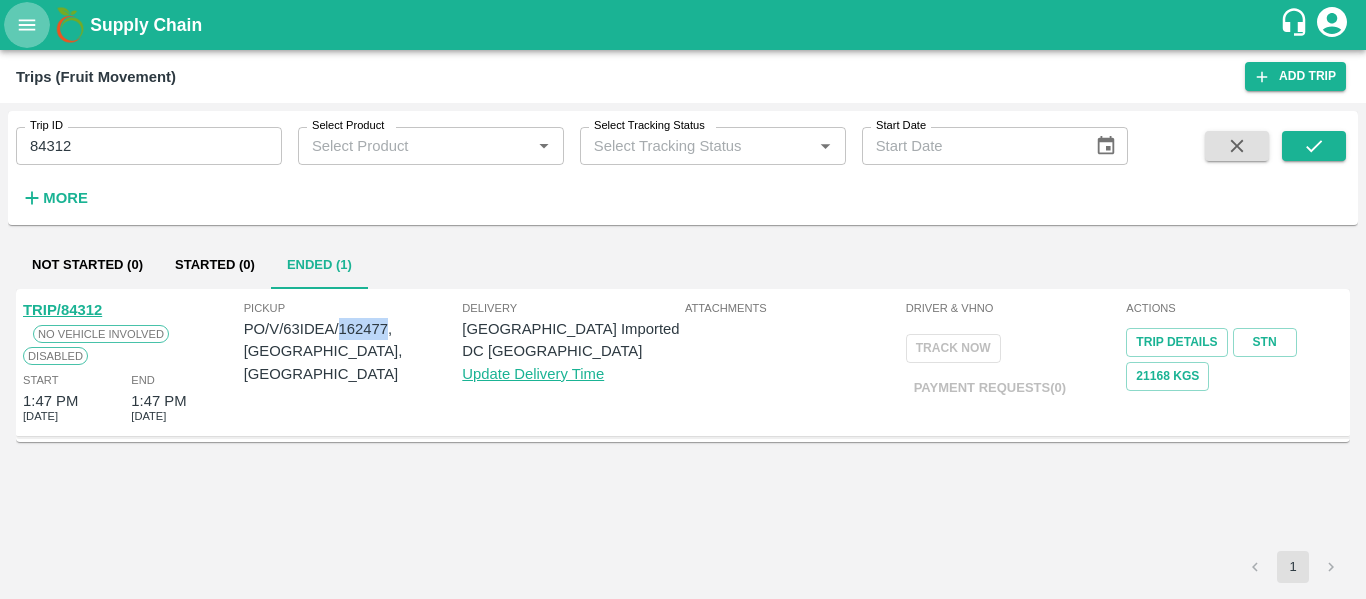 click 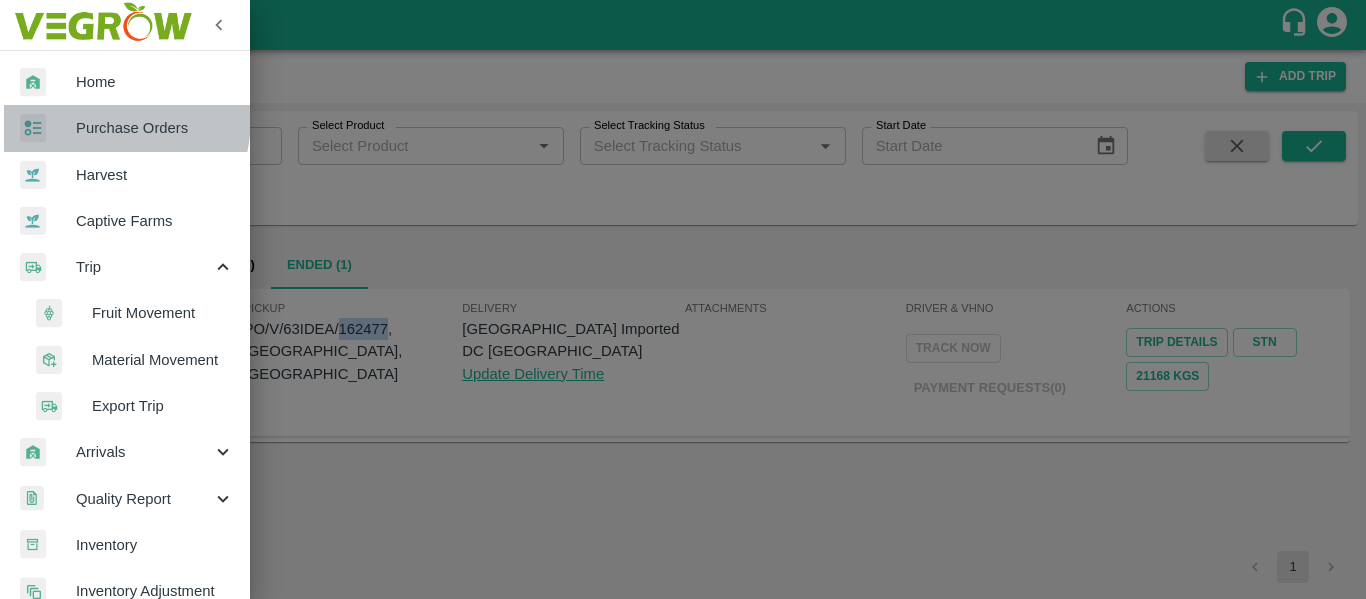 click on "Purchase Orders" at bounding box center [125, 128] 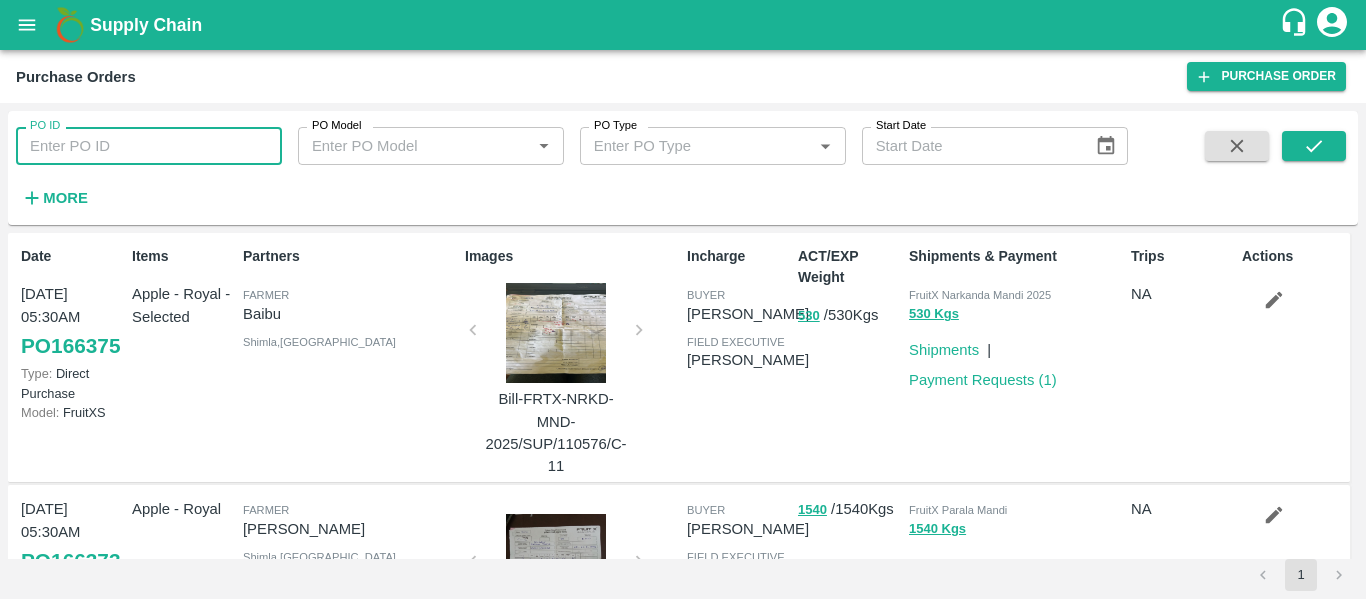 click on "PO ID" at bounding box center (149, 146) 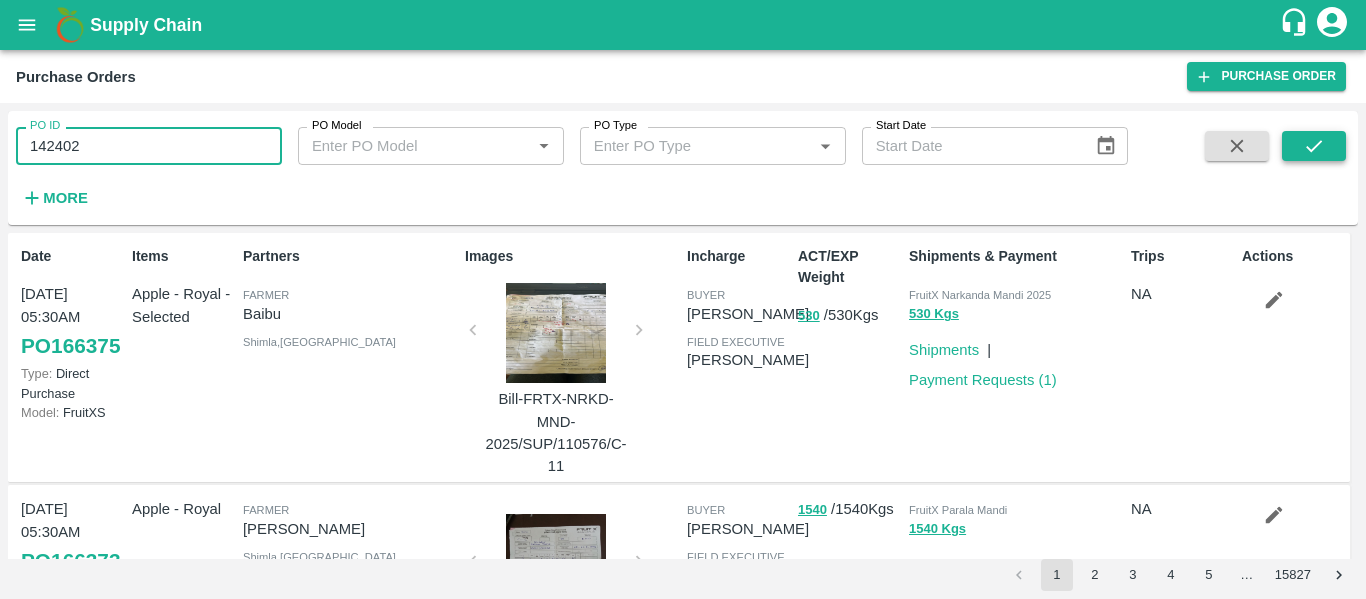 click at bounding box center (1314, 146) 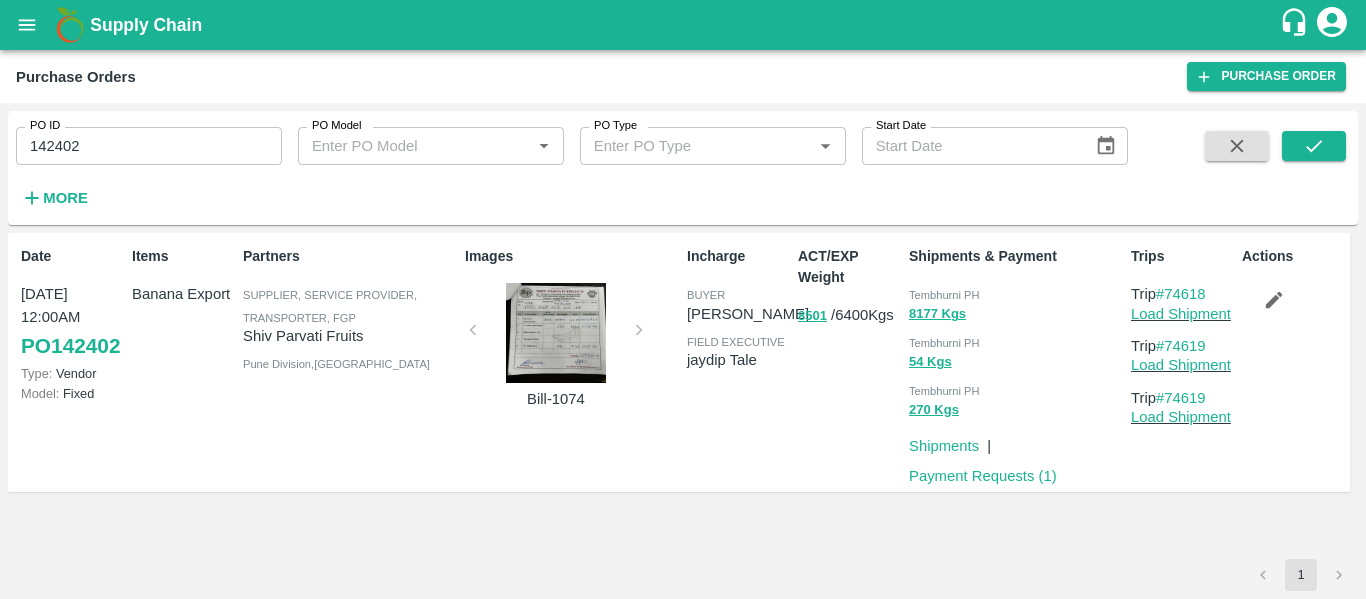 click on "142402" at bounding box center (149, 146) 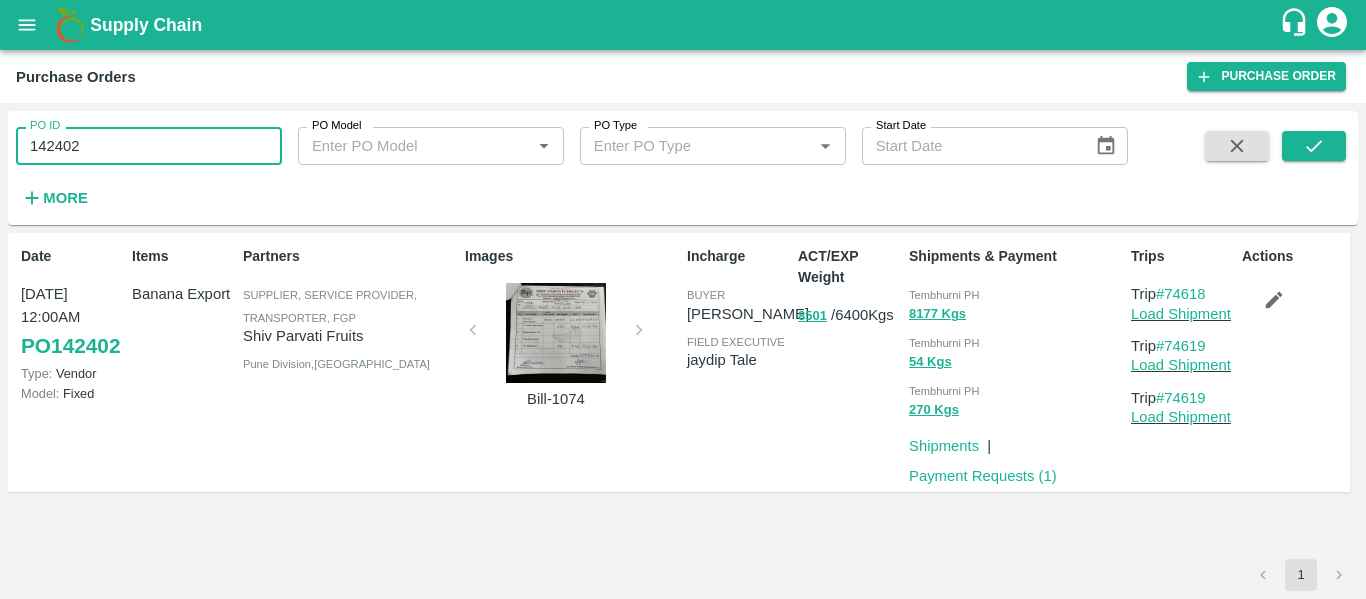 click on "142402" at bounding box center [149, 146] 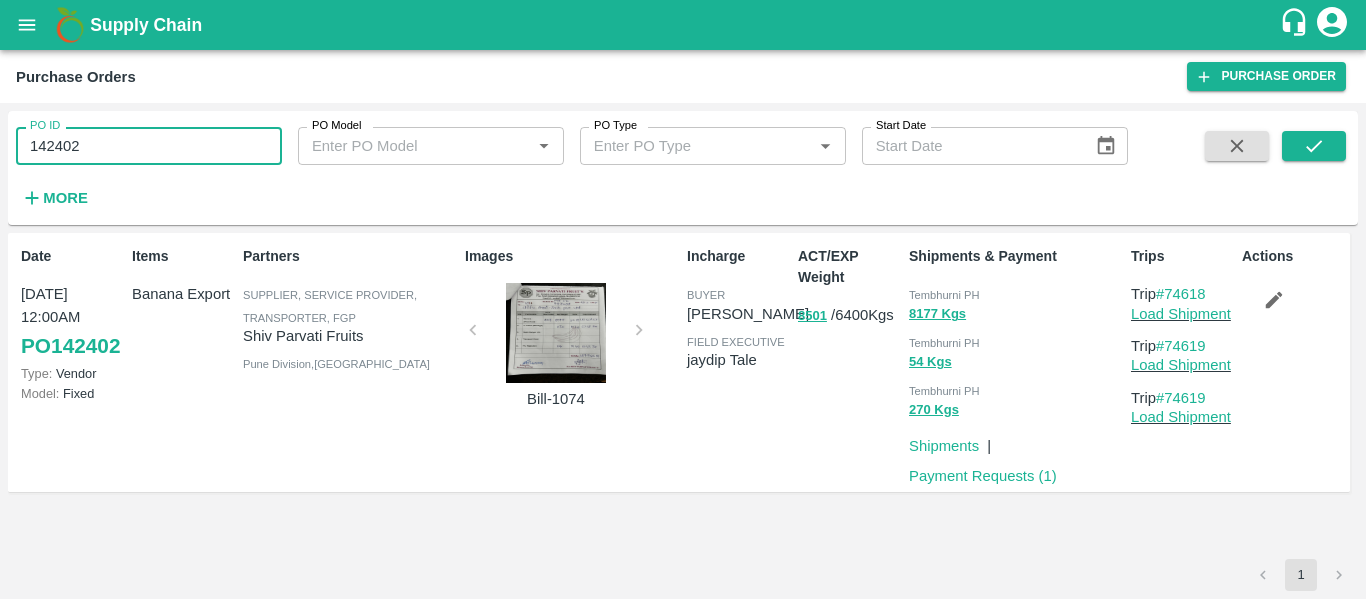 type on "142402" 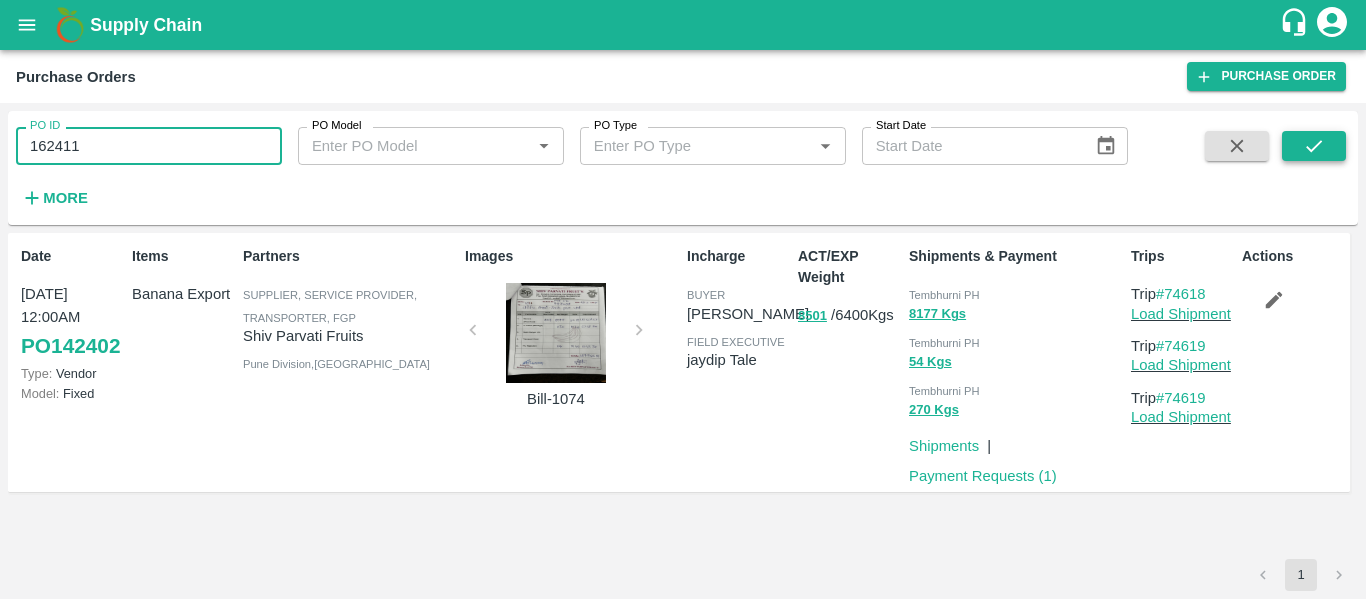 type on "162411" 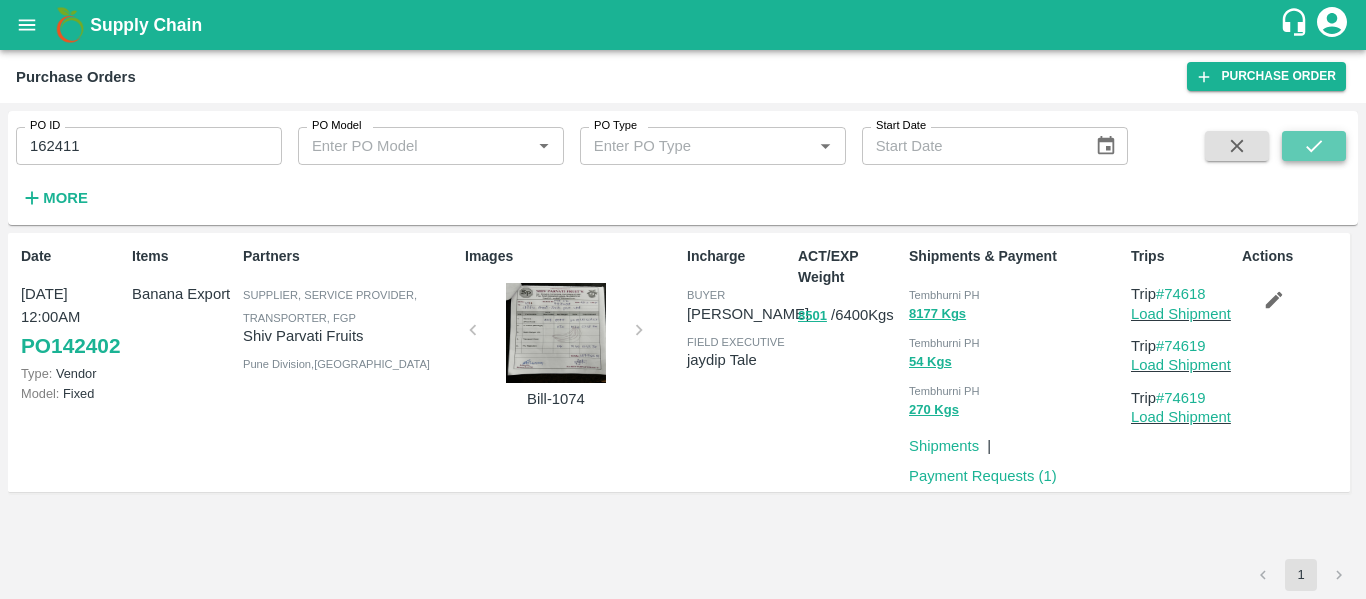 click 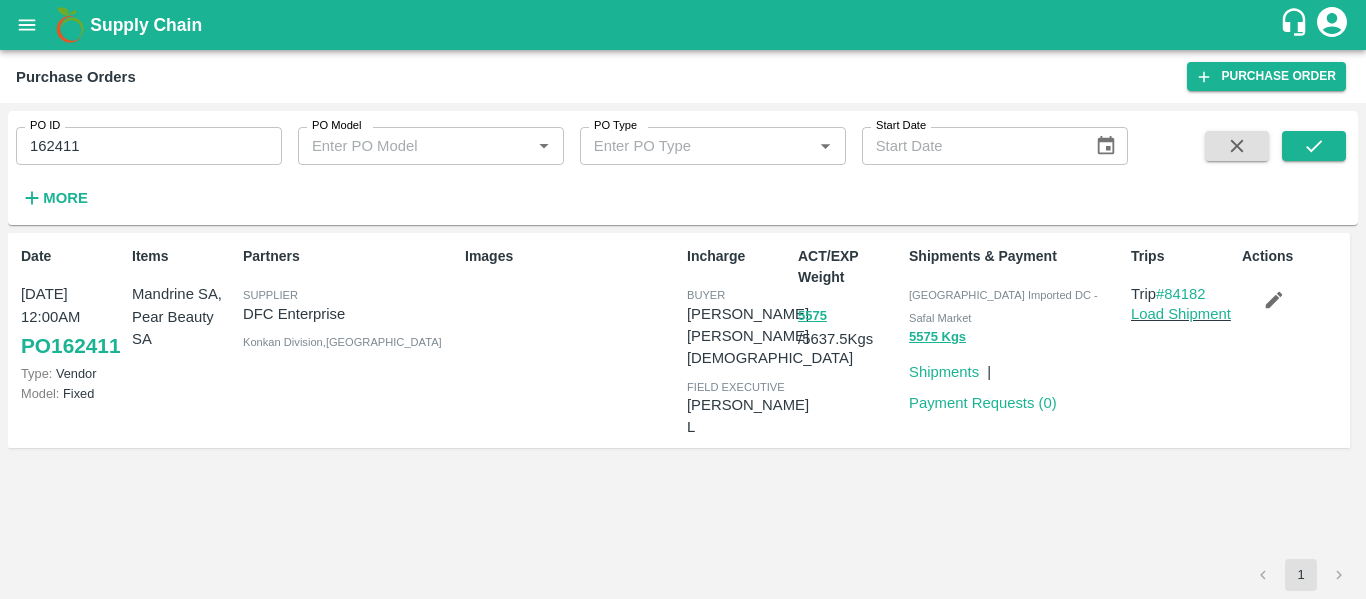 click on "162411" at bounding box center [149, 146] 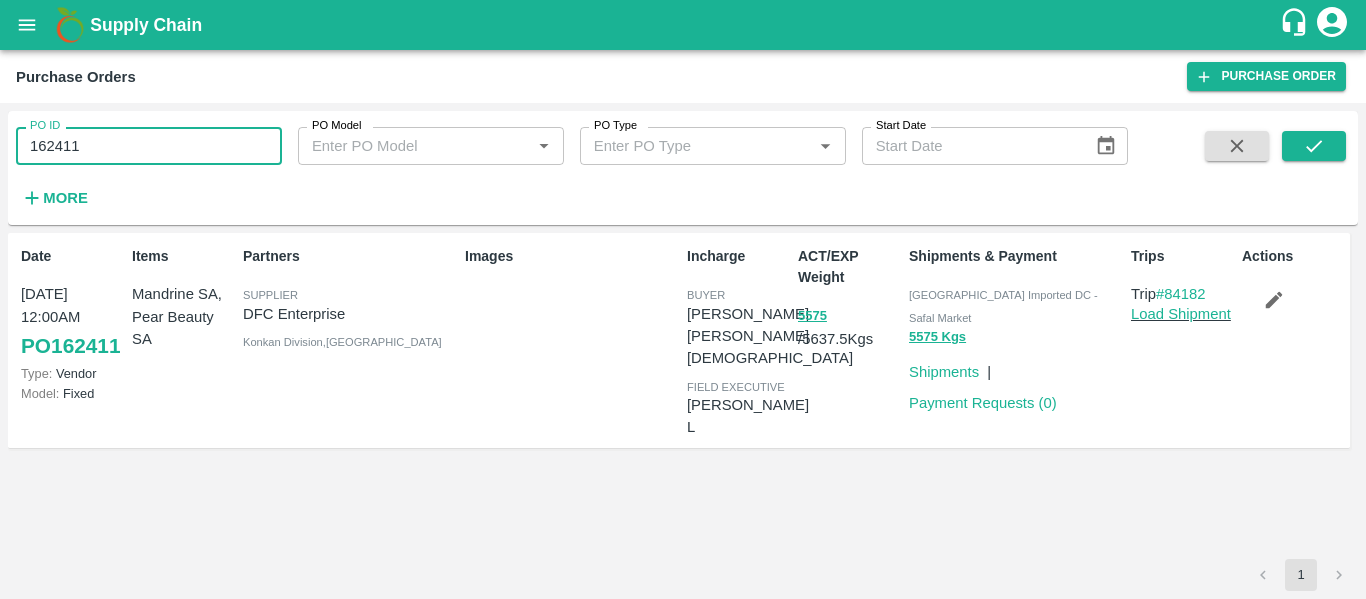 click on "162411" at bounding box center (149, 146) 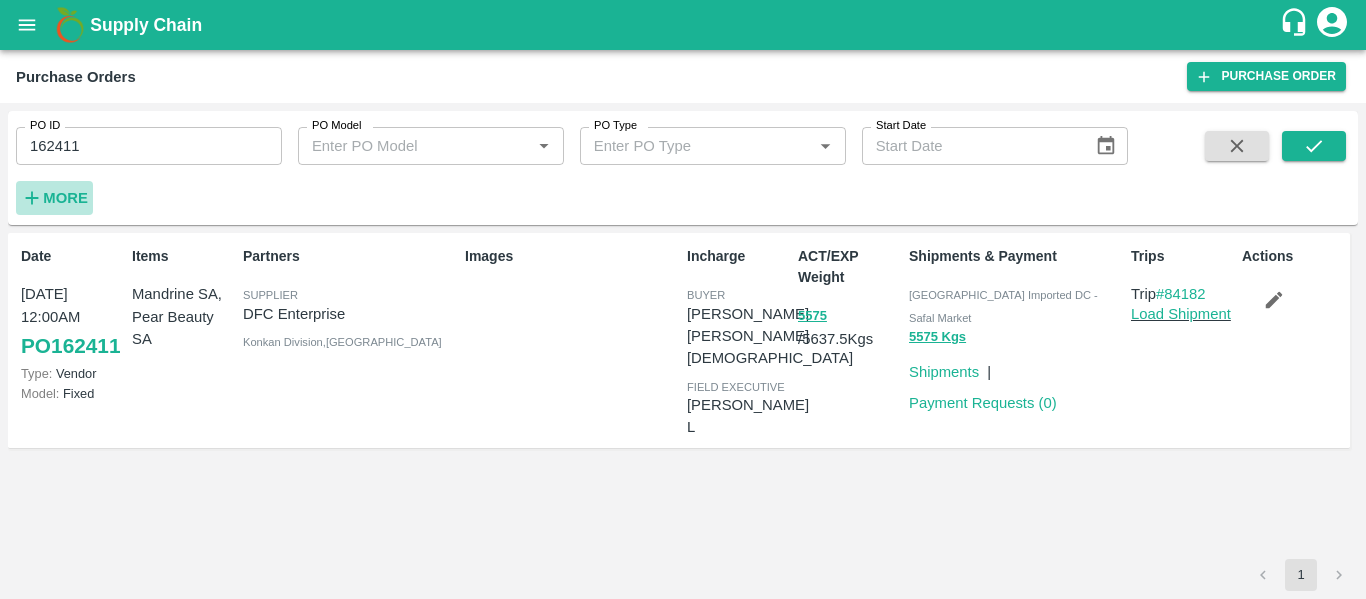 click on "More" at bounding box center [54, 198] 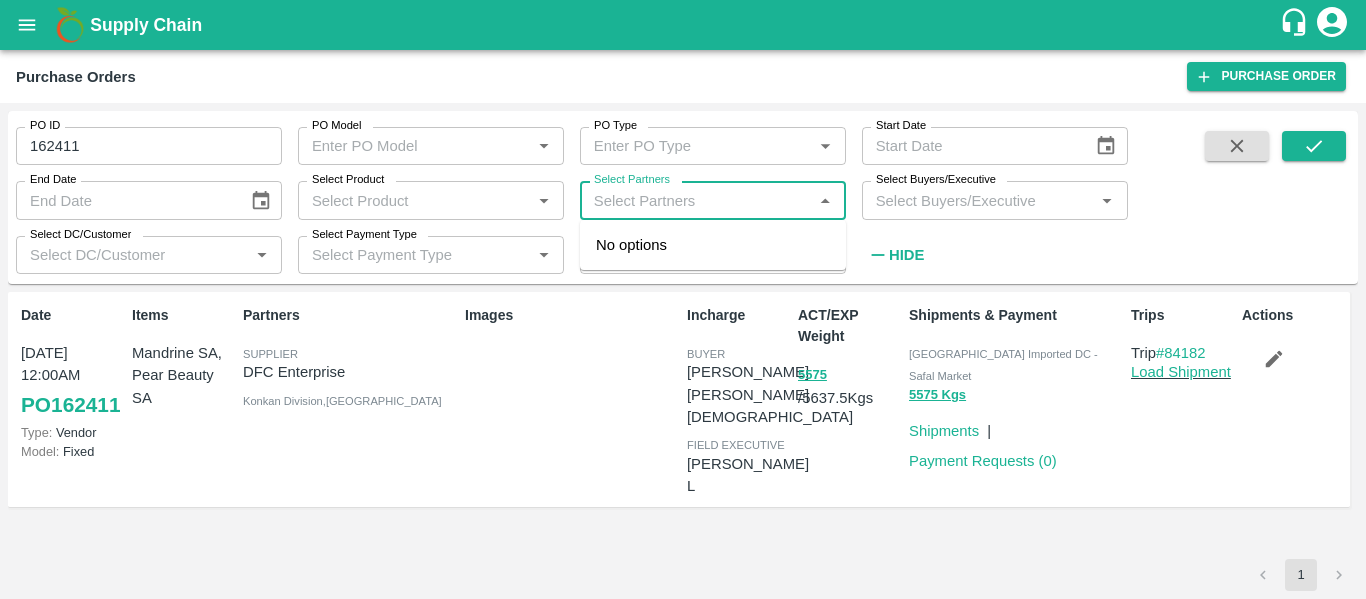 click on "Select Partners" at bounding box center (696, 200) 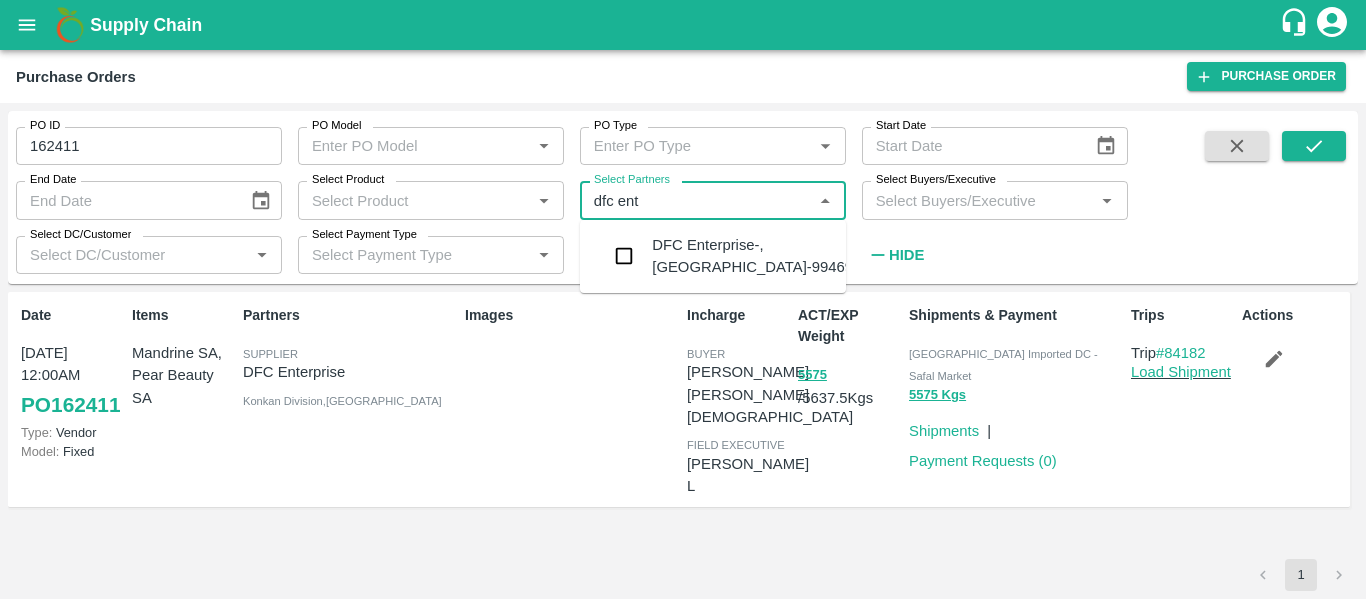 type on "dfc ente" 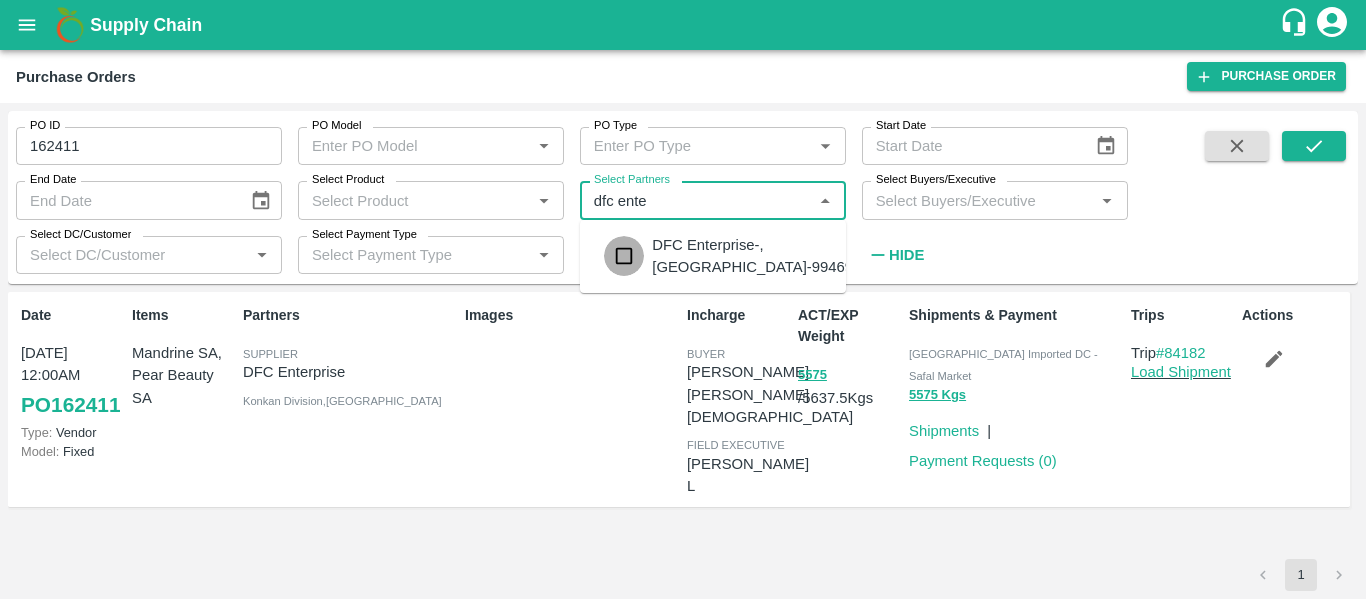 click at bounding box center (624, 256) 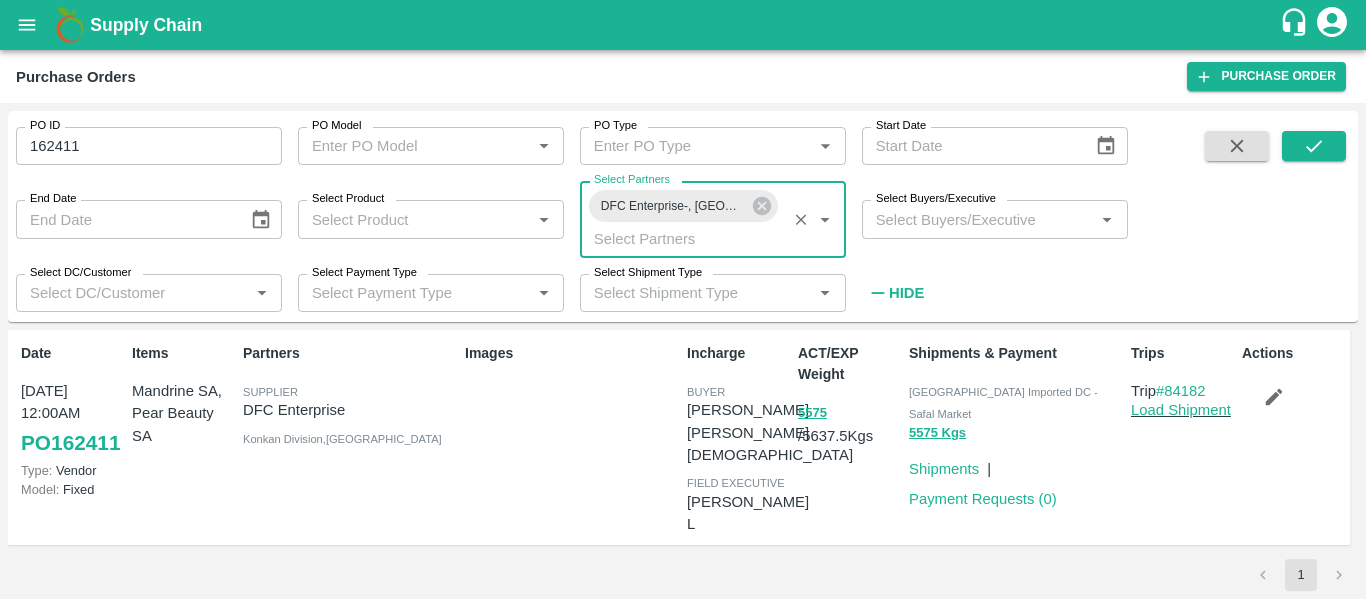 click on "162411" at bounding box center (149, 146) 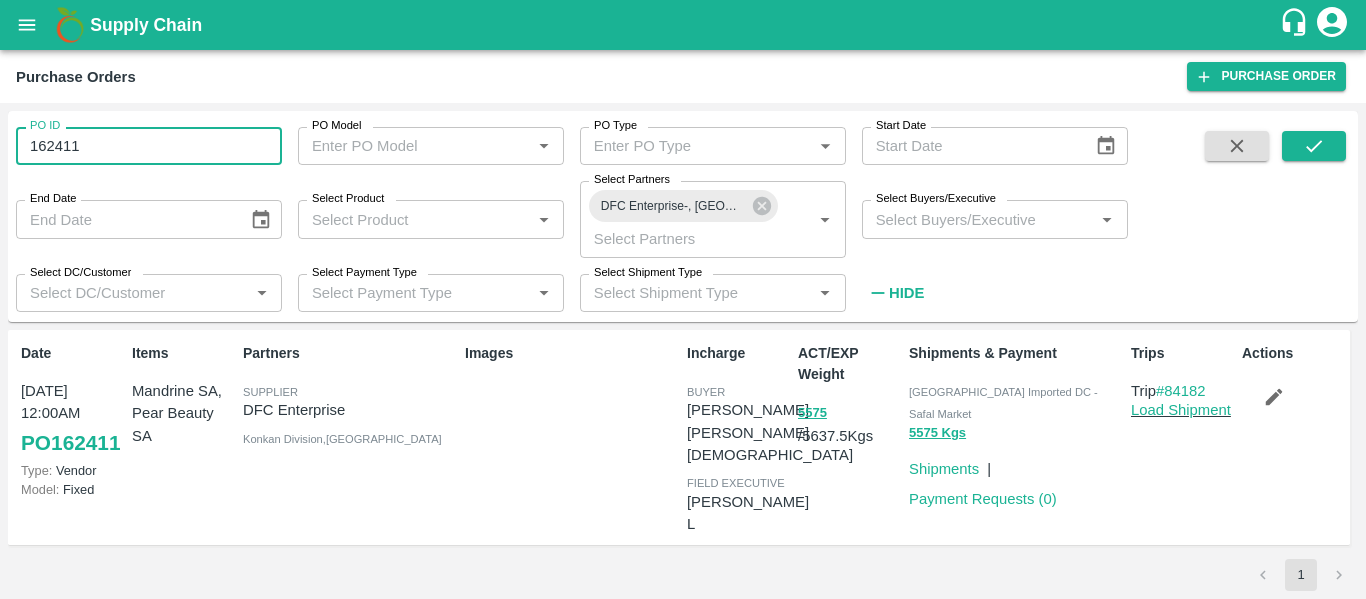 click on "162411" at bounding box center (149, 146) 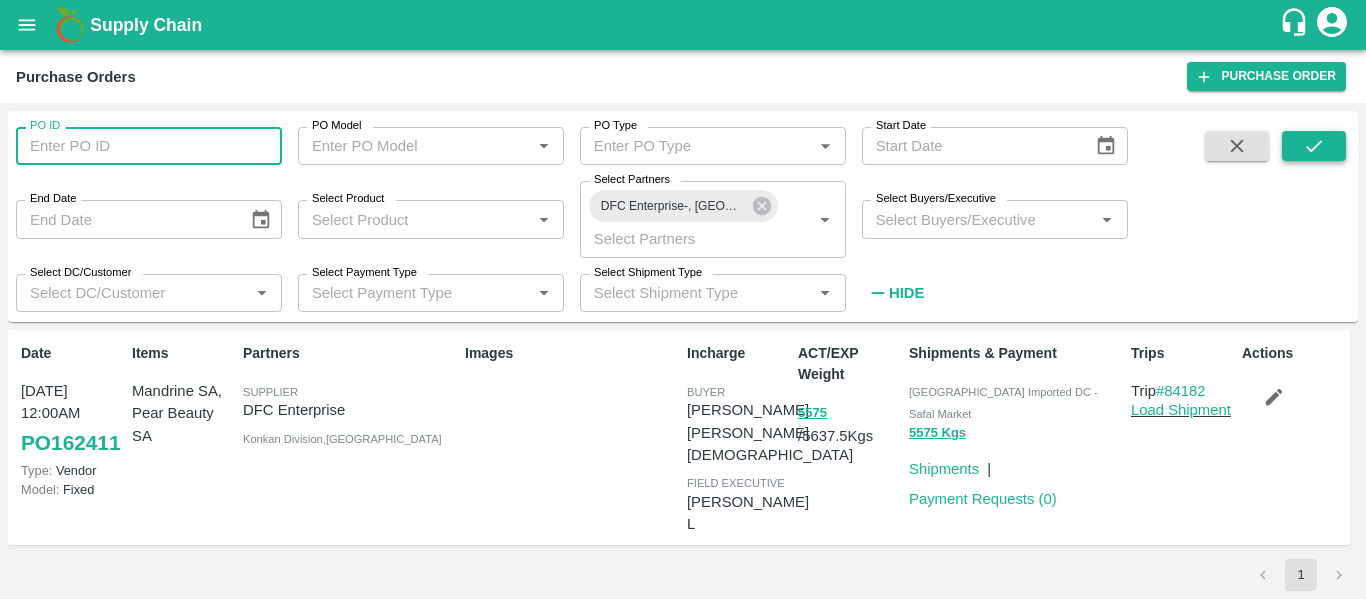 type 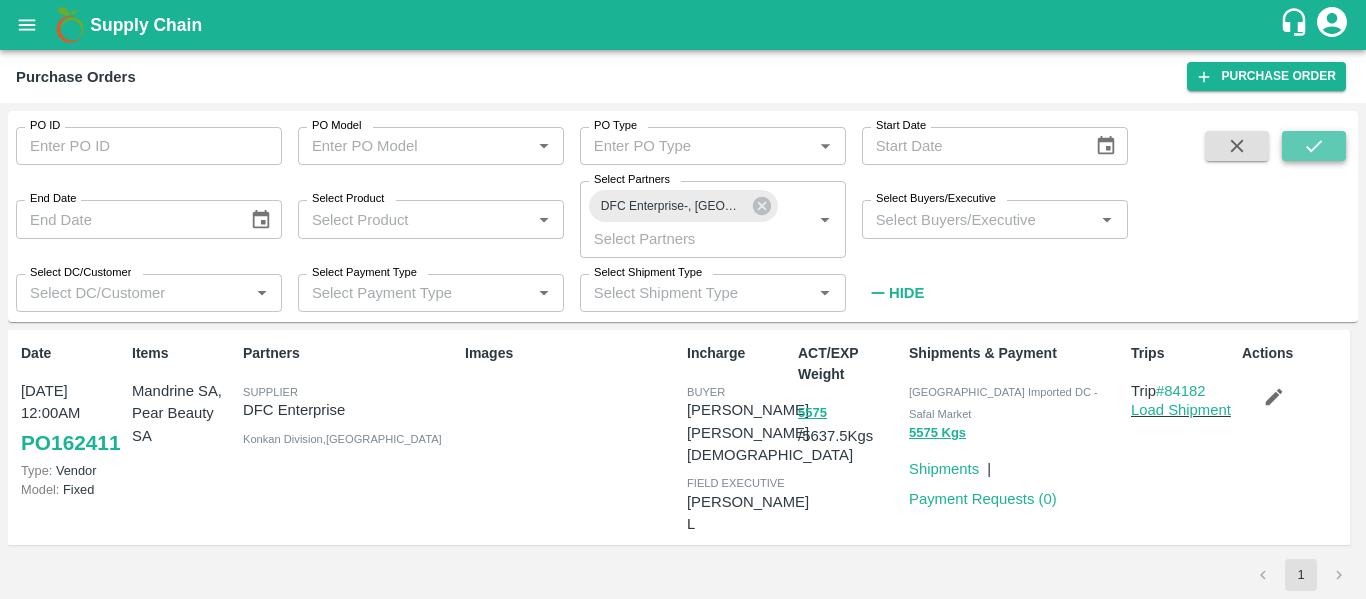 click 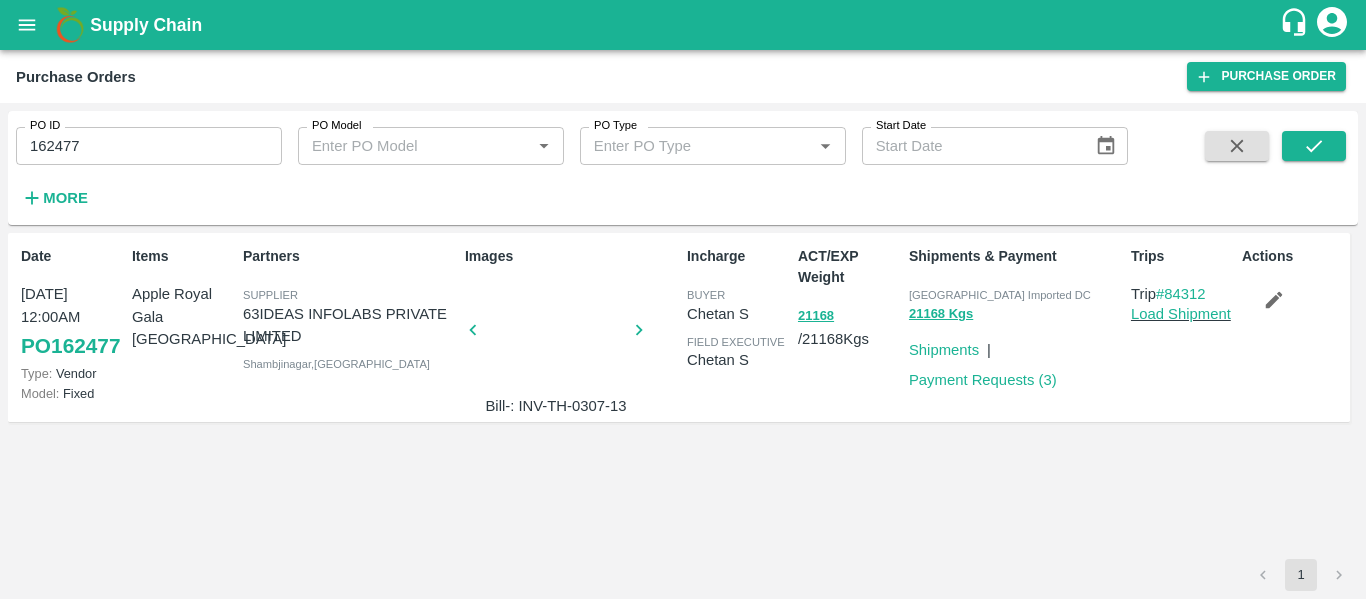 scroll, scrollTop: 0, scrollLeft: 0, axis: both 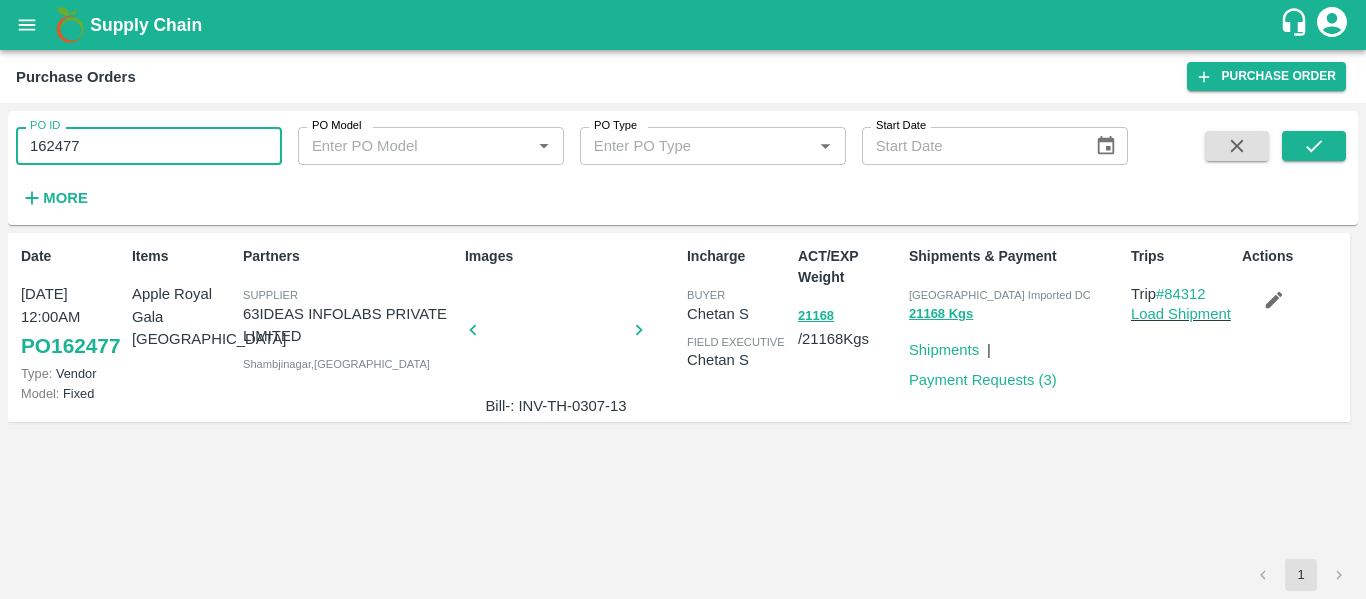click on "162477" at bounding box center [149, 146] 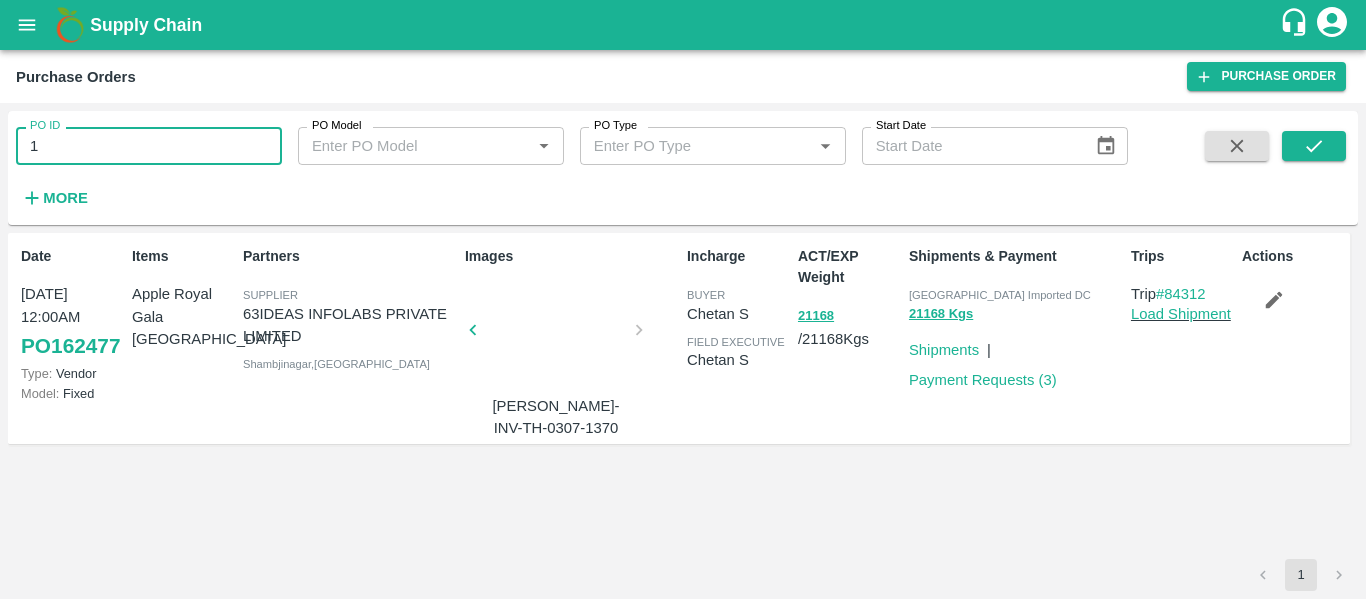type on "1" 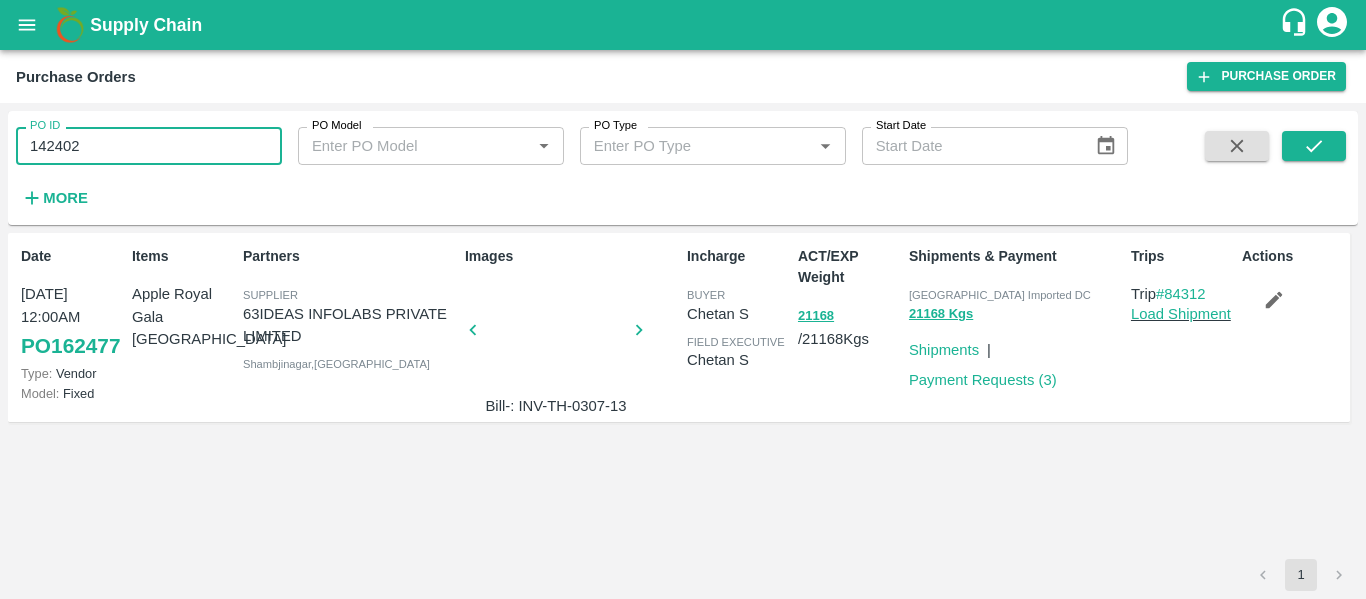 type on "142402" 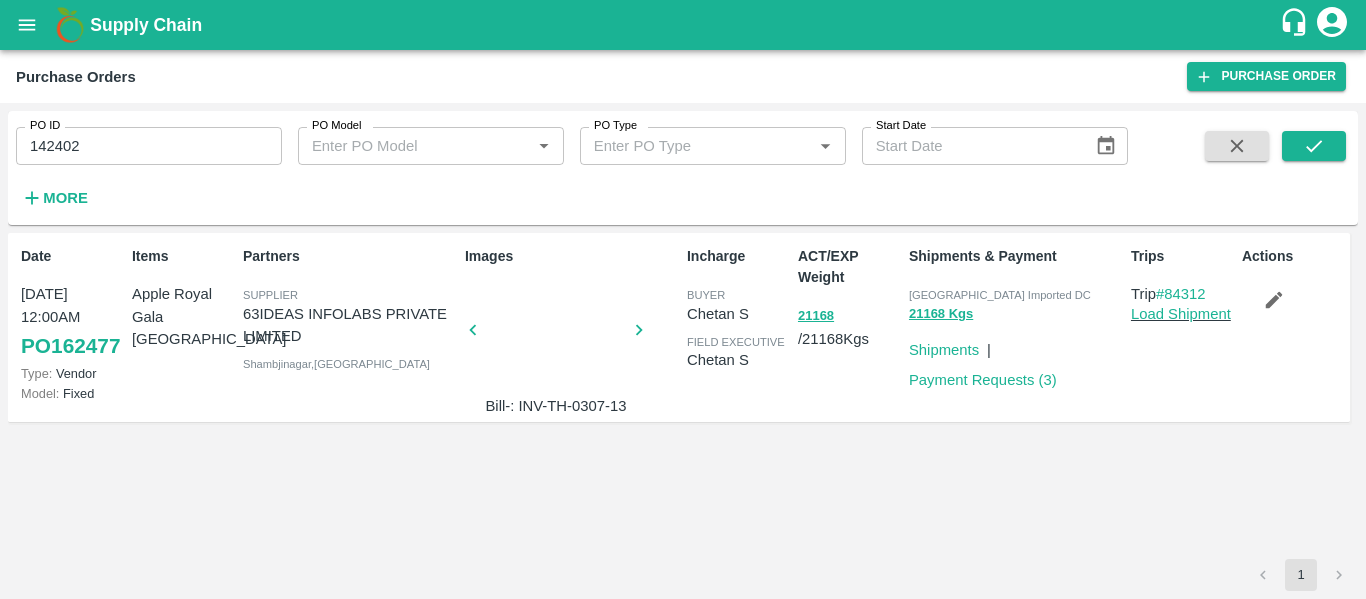 click on "PO ID 142402 PO ID PO Model PO Model   * PO Type PO Type   * Start Date Start Date More" at bounding box center [683, 168] 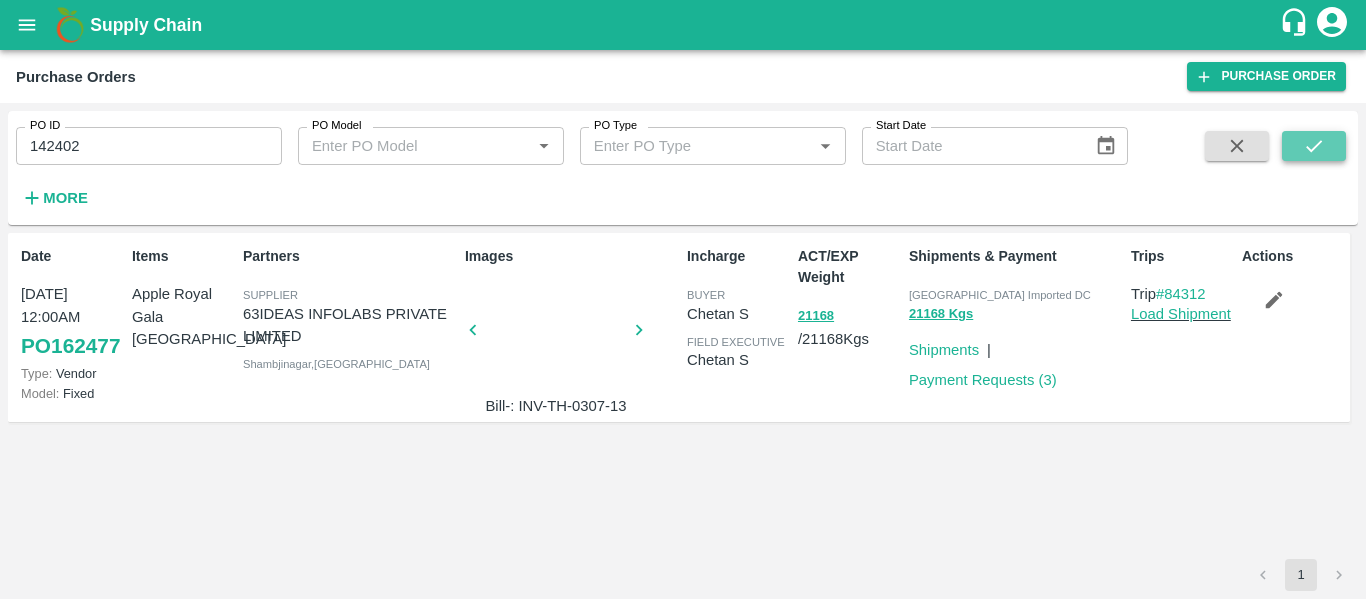 click at bounding box center [1314, 146] 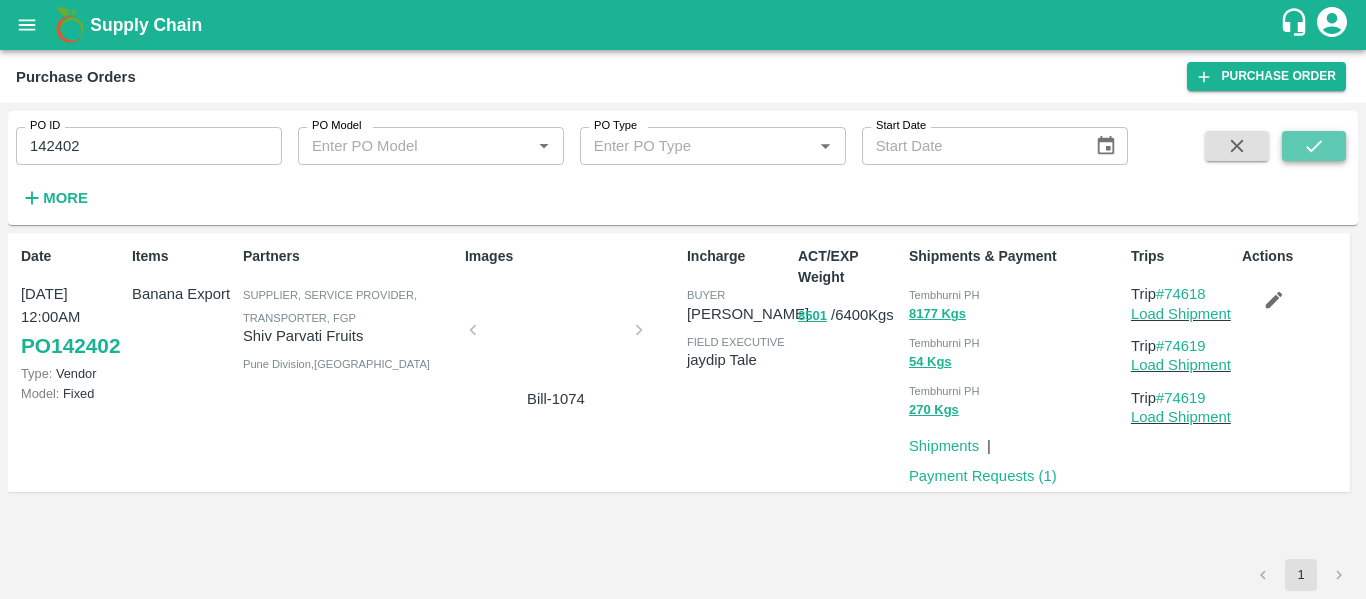 click at bounding box center (1314, 146) 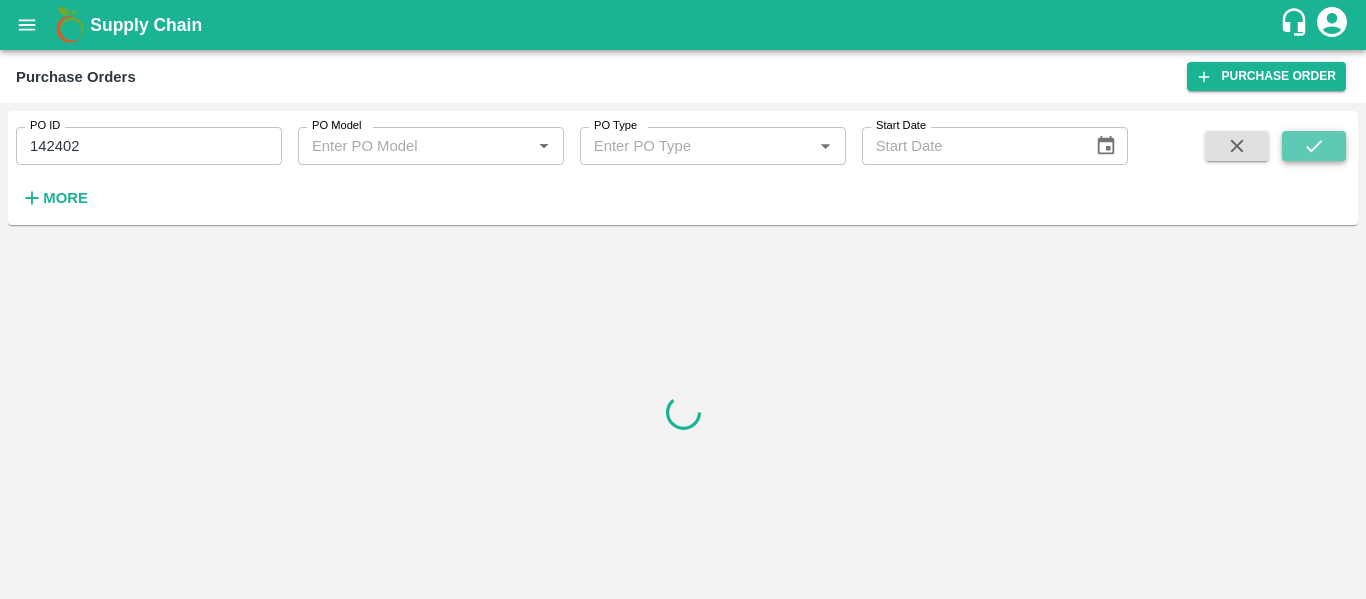 click at bounding box center (1314, 146) 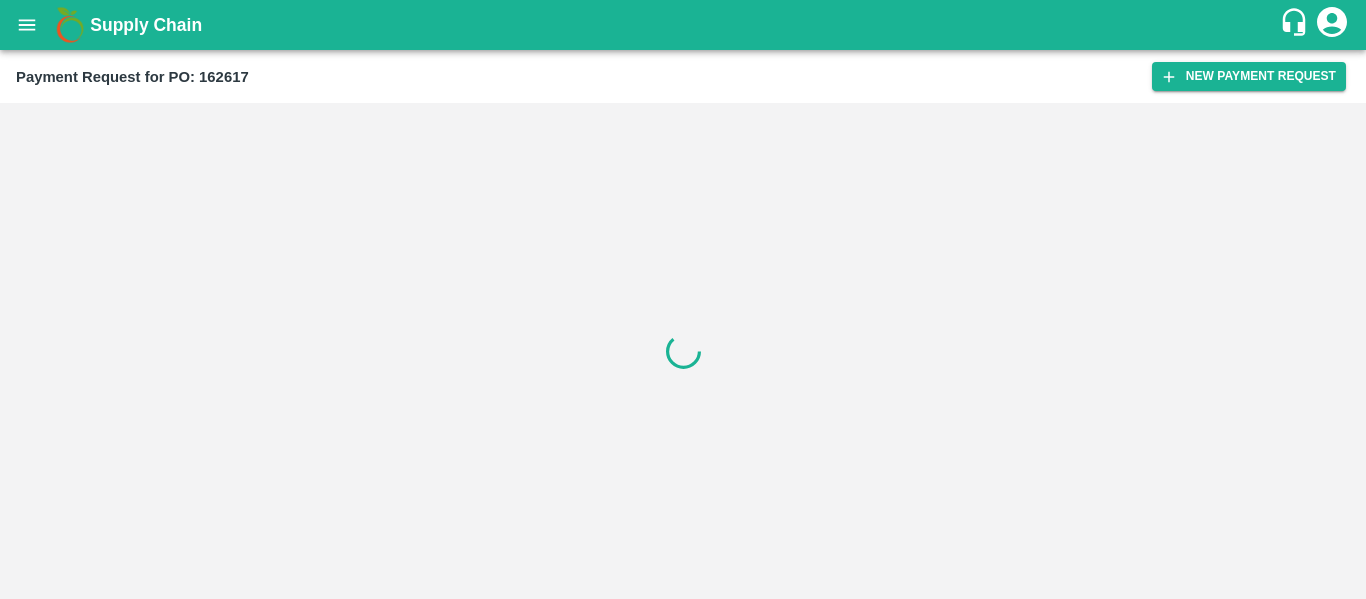 scroll, scrollTop: 0, scrollLeft: 0, axis: both 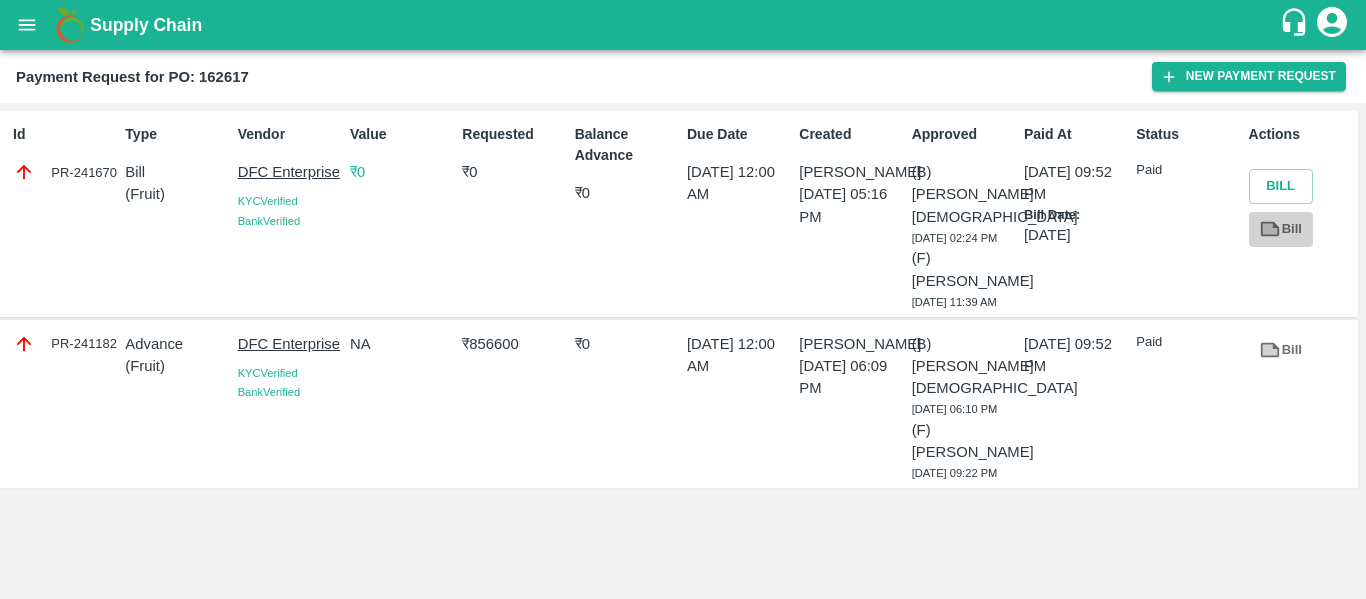 click 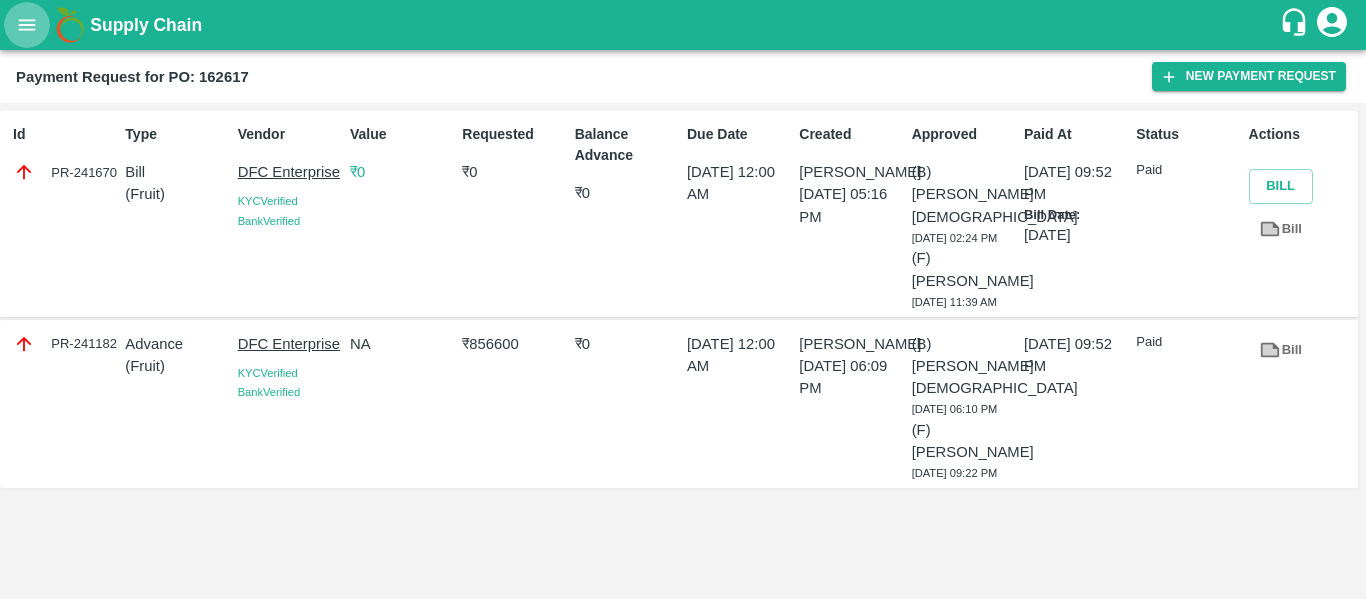 click 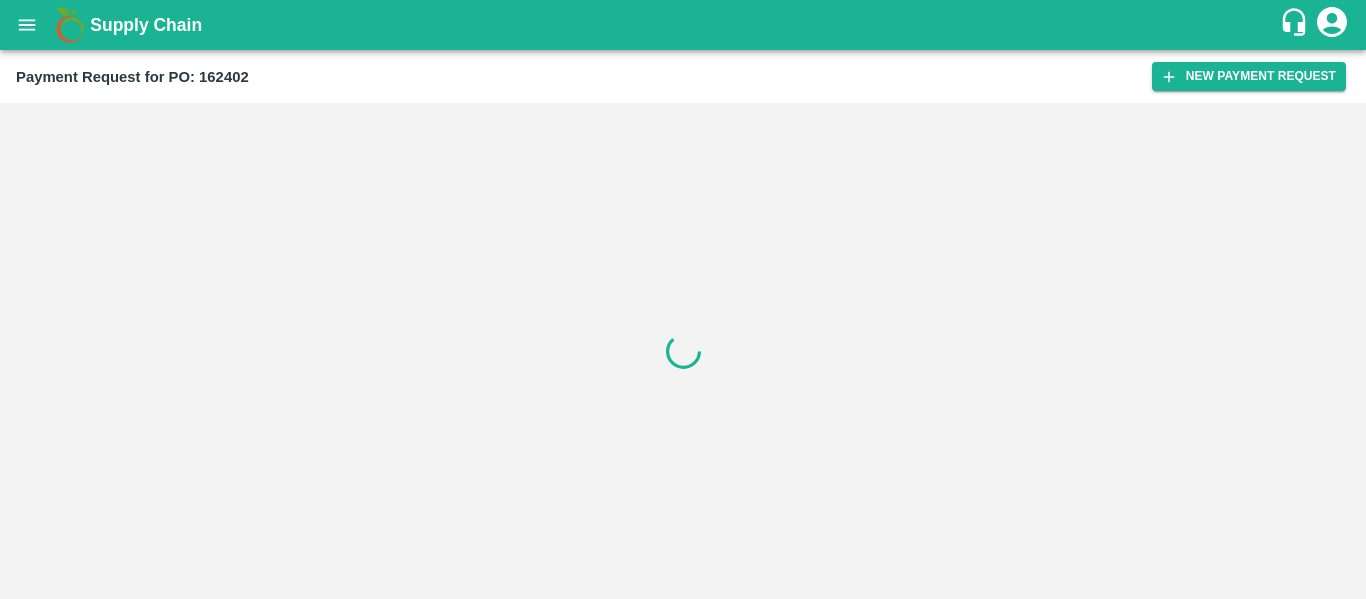 scroll, scrollTop: 0, scrollLeft: 0, axis: both 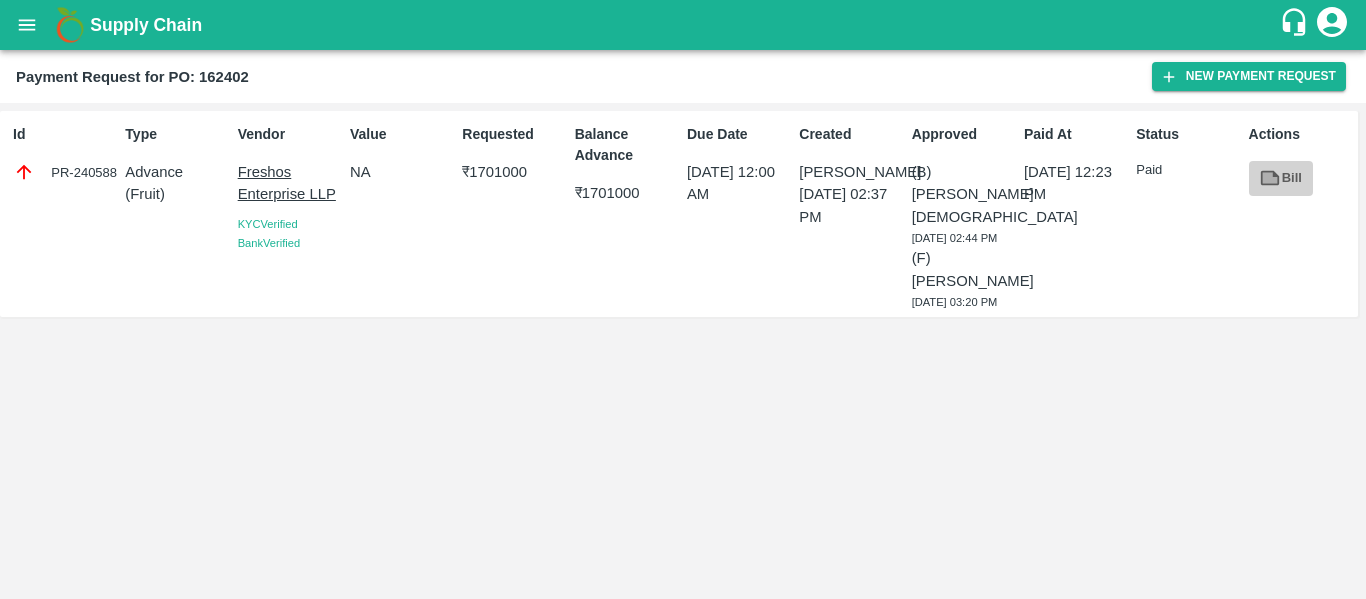 click 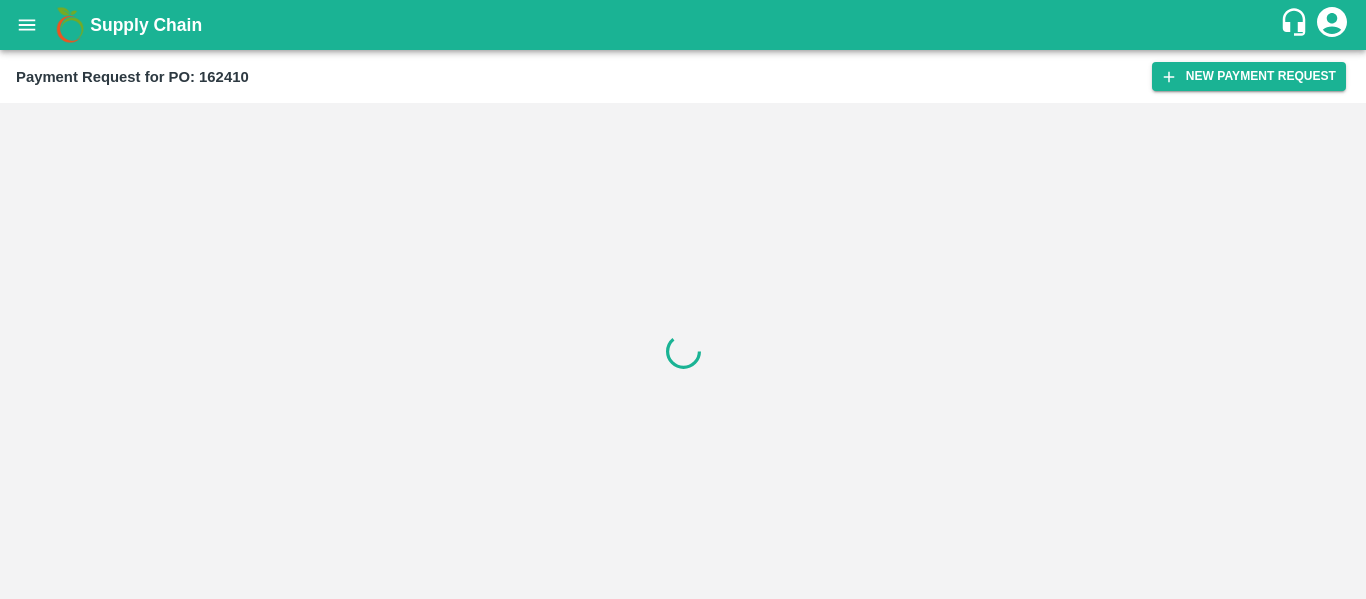 scroll, scrollTop: 0, scrollLeft: 0, axis: both 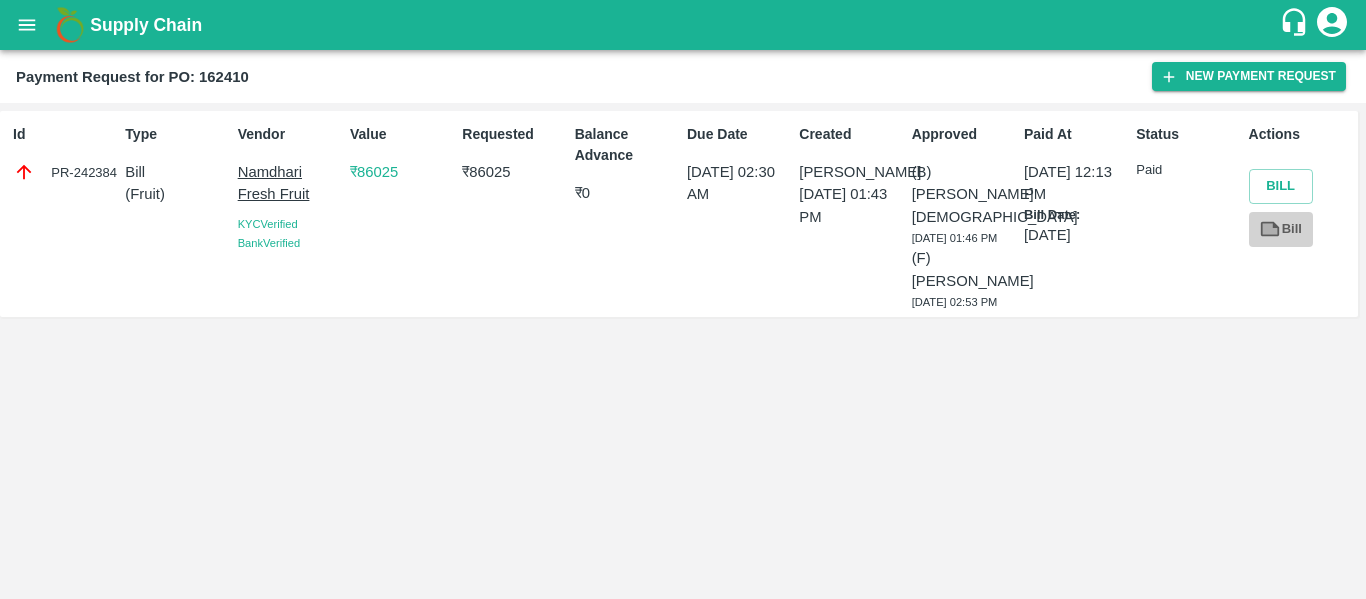 click 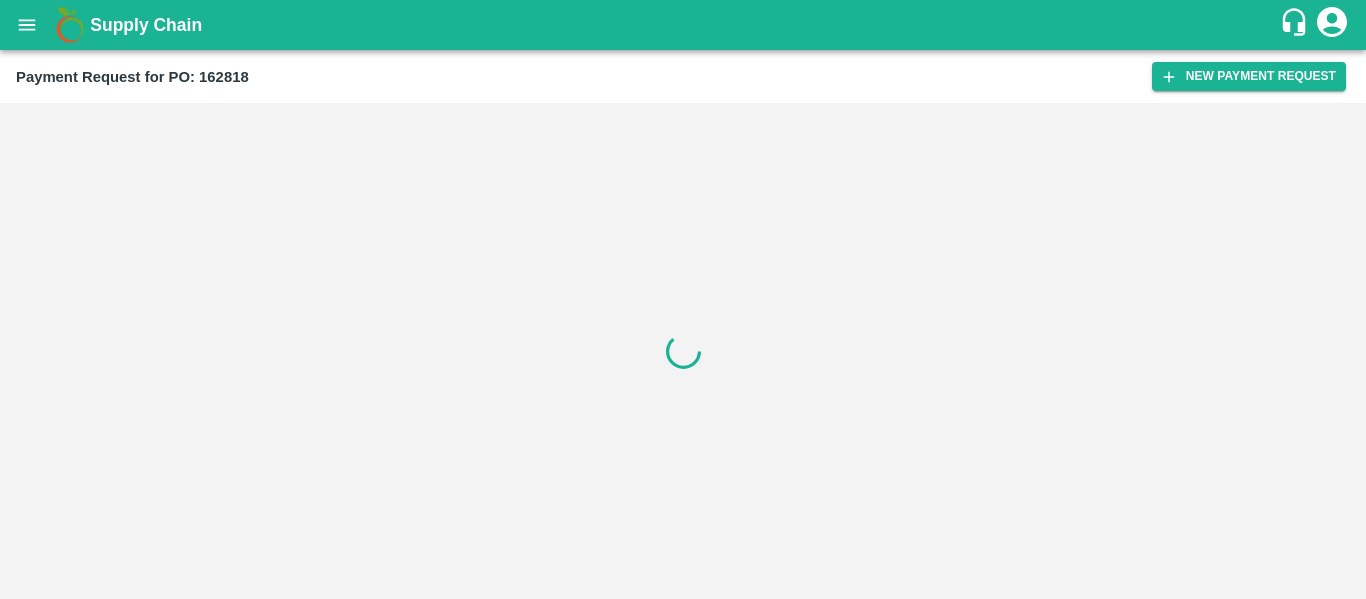 scroll, scrollTop: 0, scrollLeft: 0, axis: both 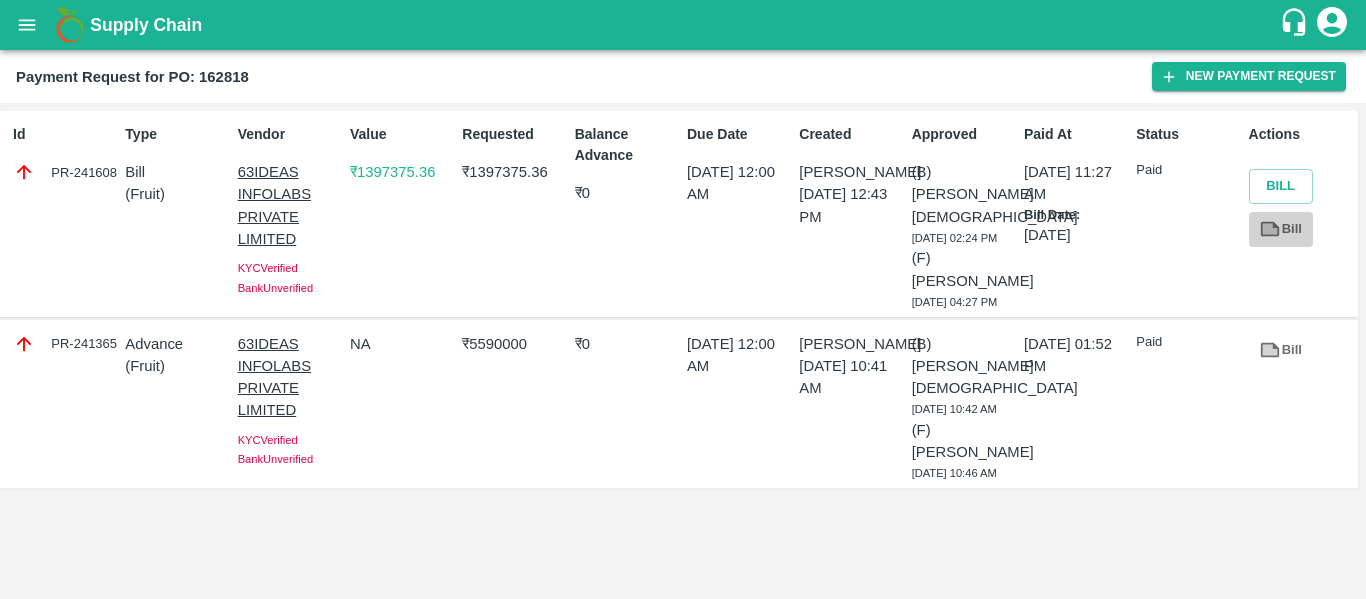 click 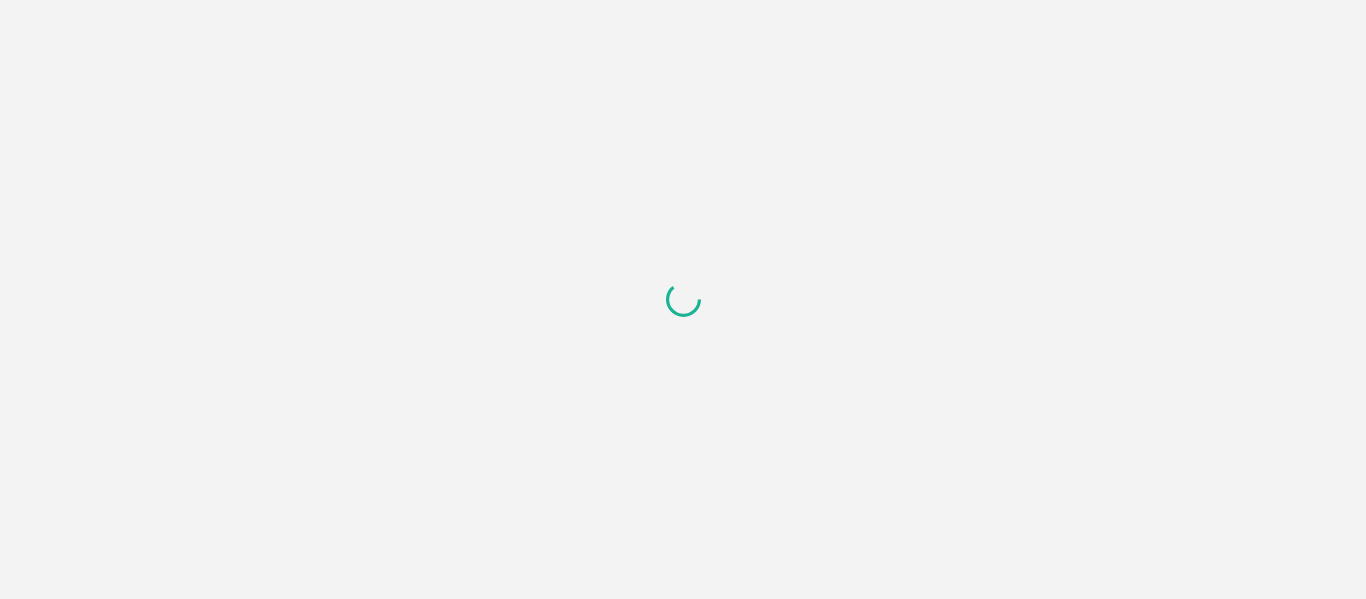 scroll, scrollTop: 0, scrollLeft: 0, axis: both 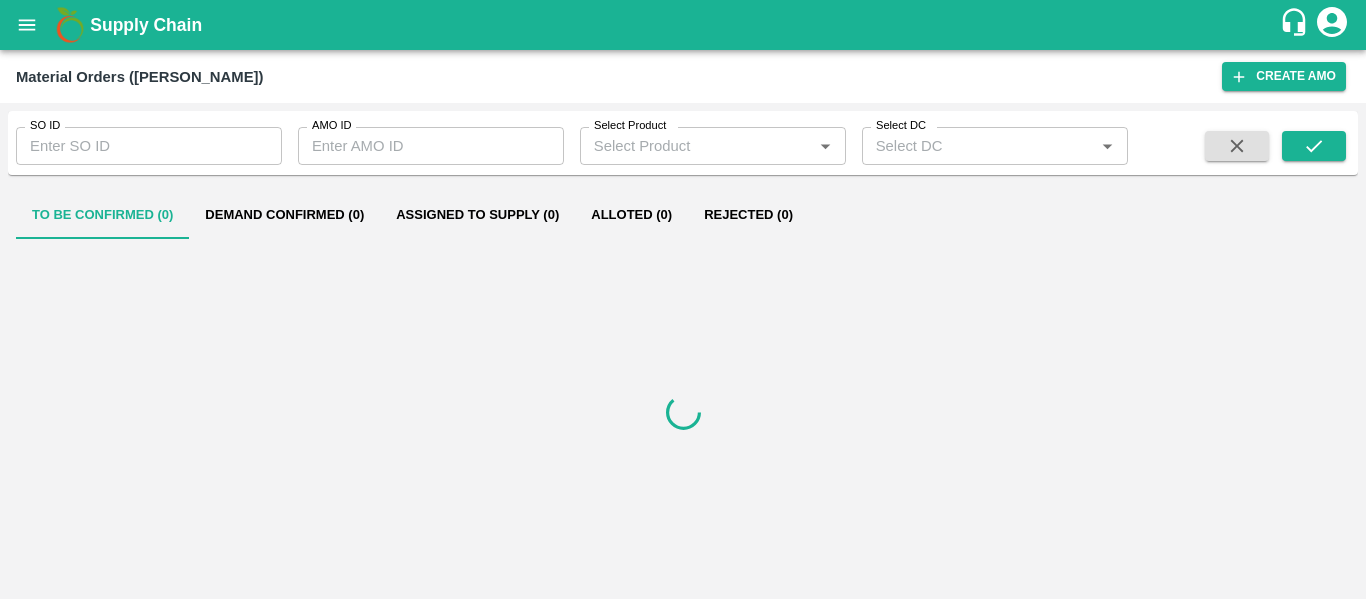 type on "[GEOGRAPHIC_DATA] Imported DC - Safal Market" 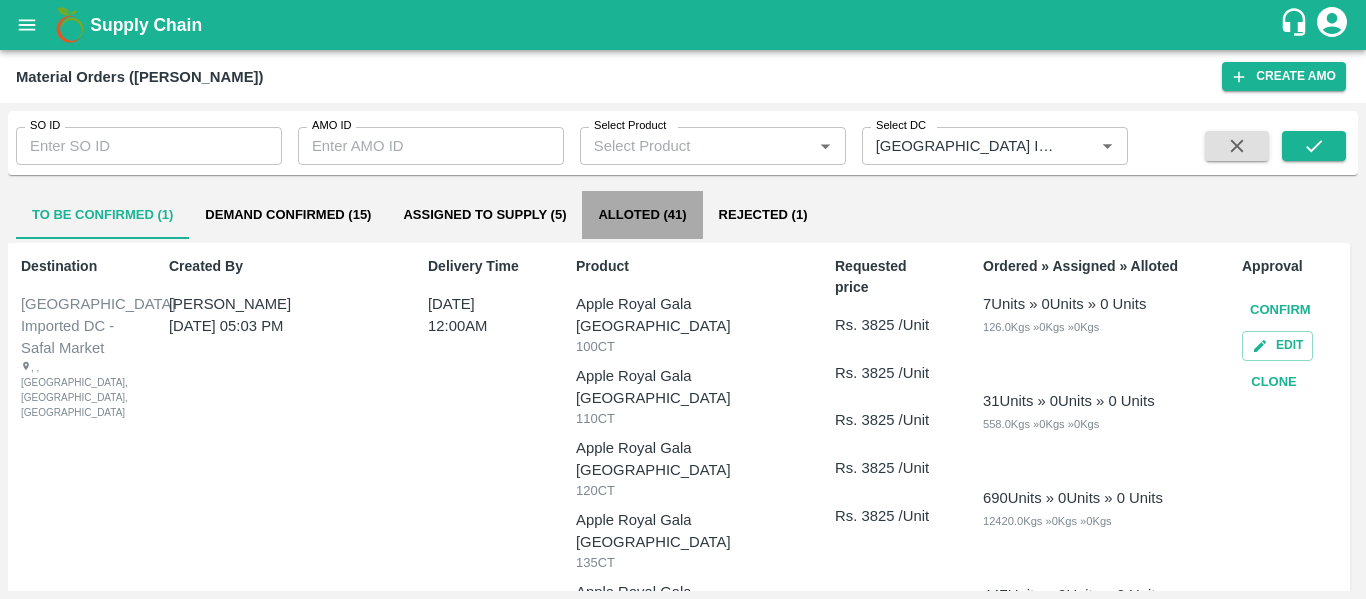 click on "Alloted (41)" at bounding box center (642, 215) 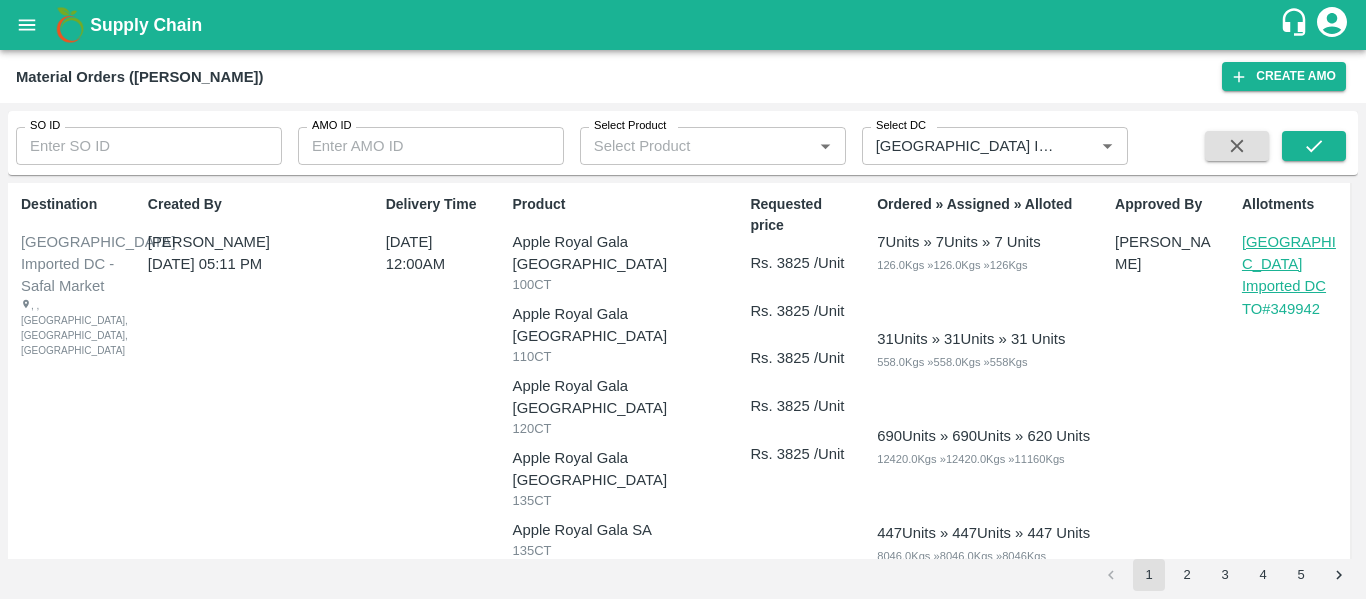 scroll, scrollTop: 63, scrollLeft: 0, axis: vertical 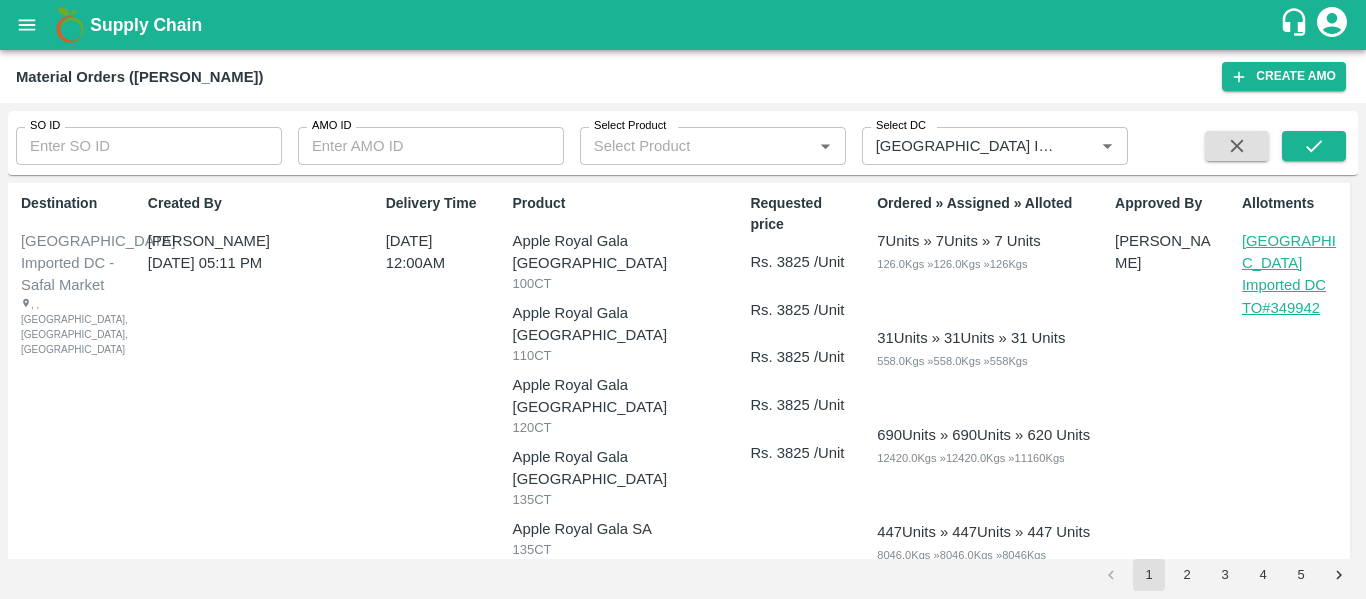 click on "TO# 349942" at bounding box center (1293, 308) 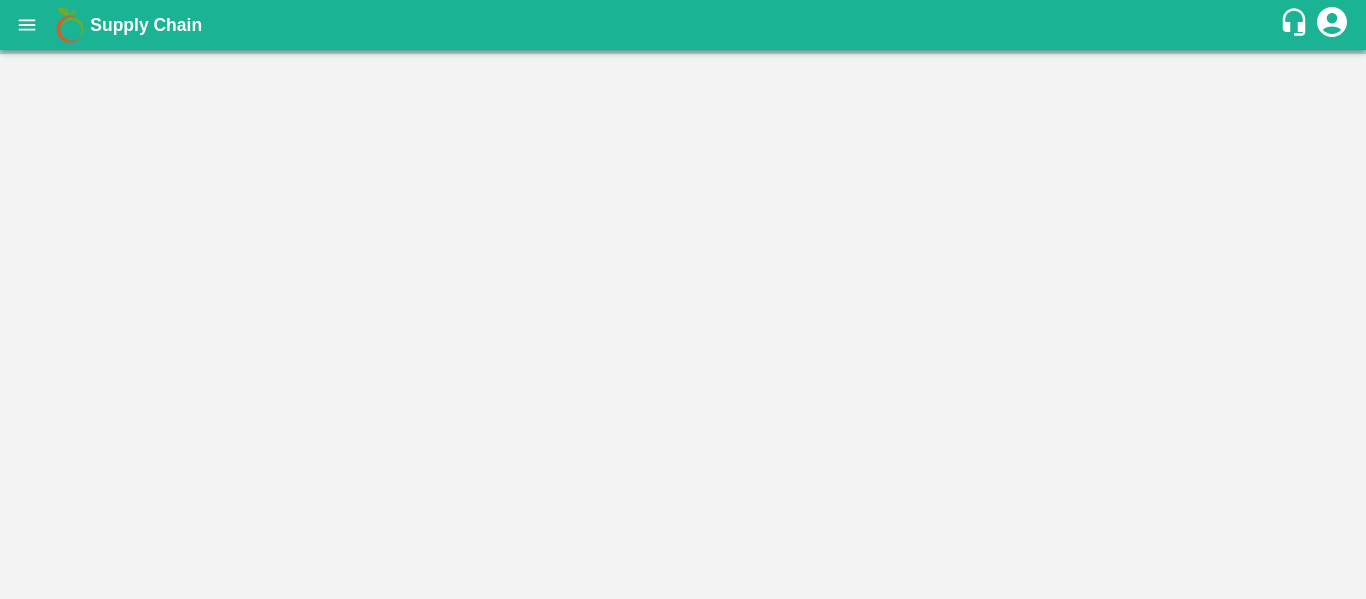 scroll, scrollTop: 0, scrollLeft: 0, axis: both 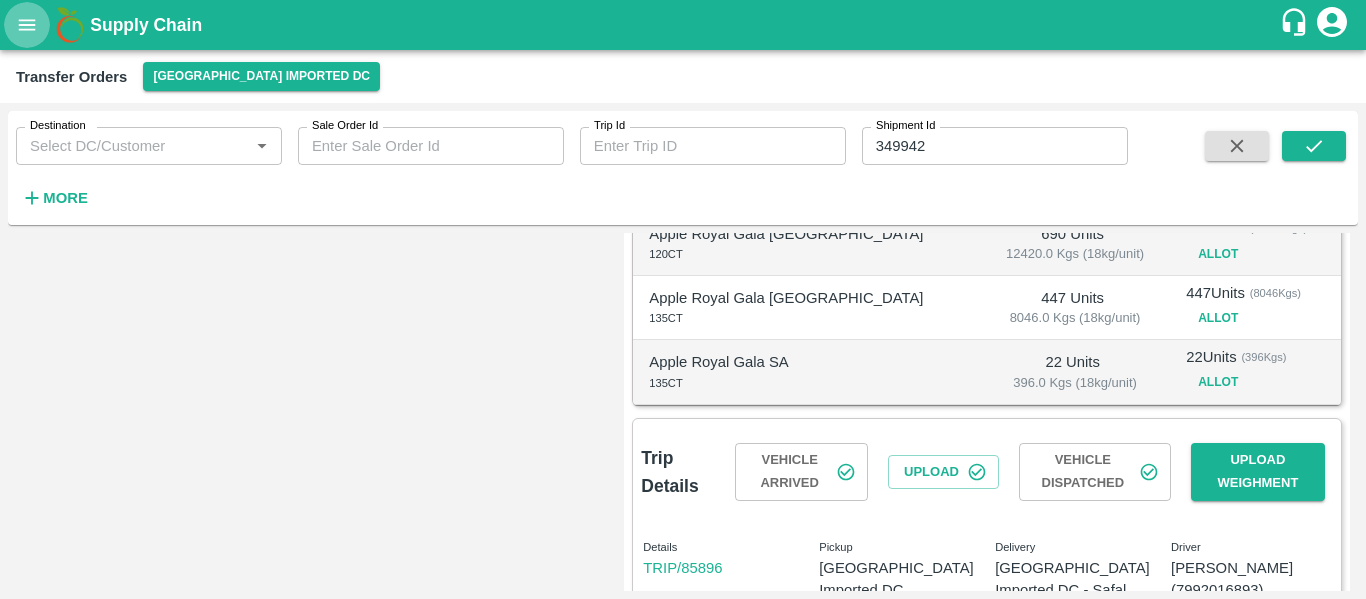 click 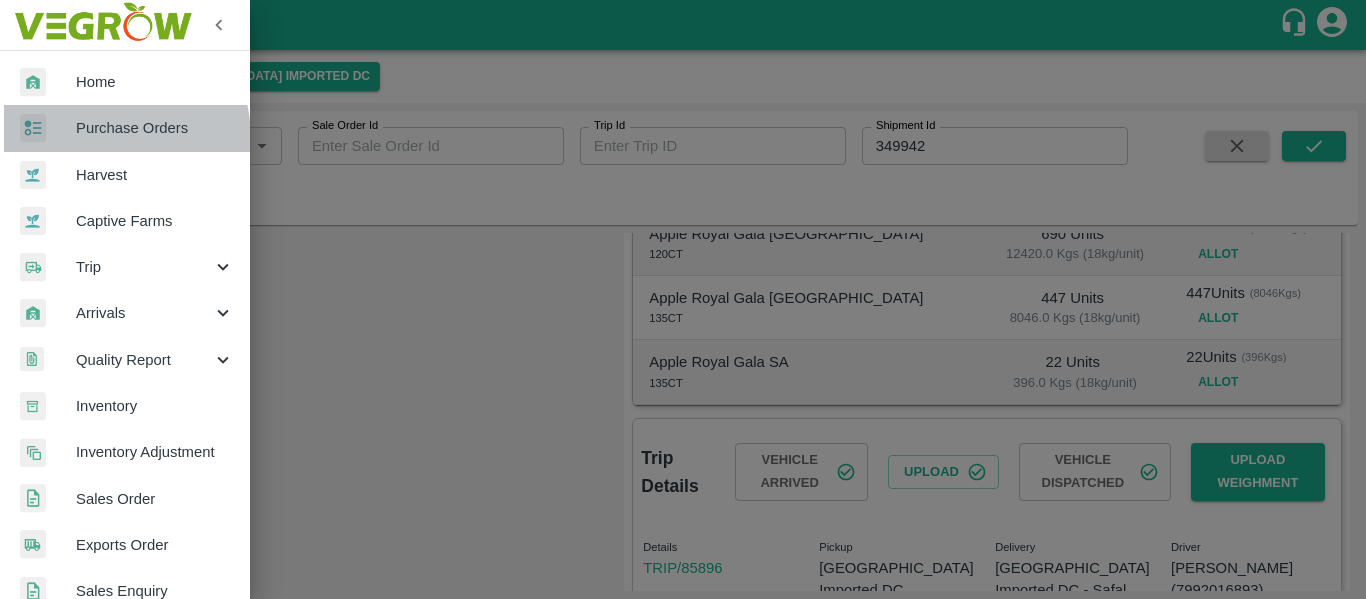 click on "Purchase Orders" at bounding box center [155, 128] 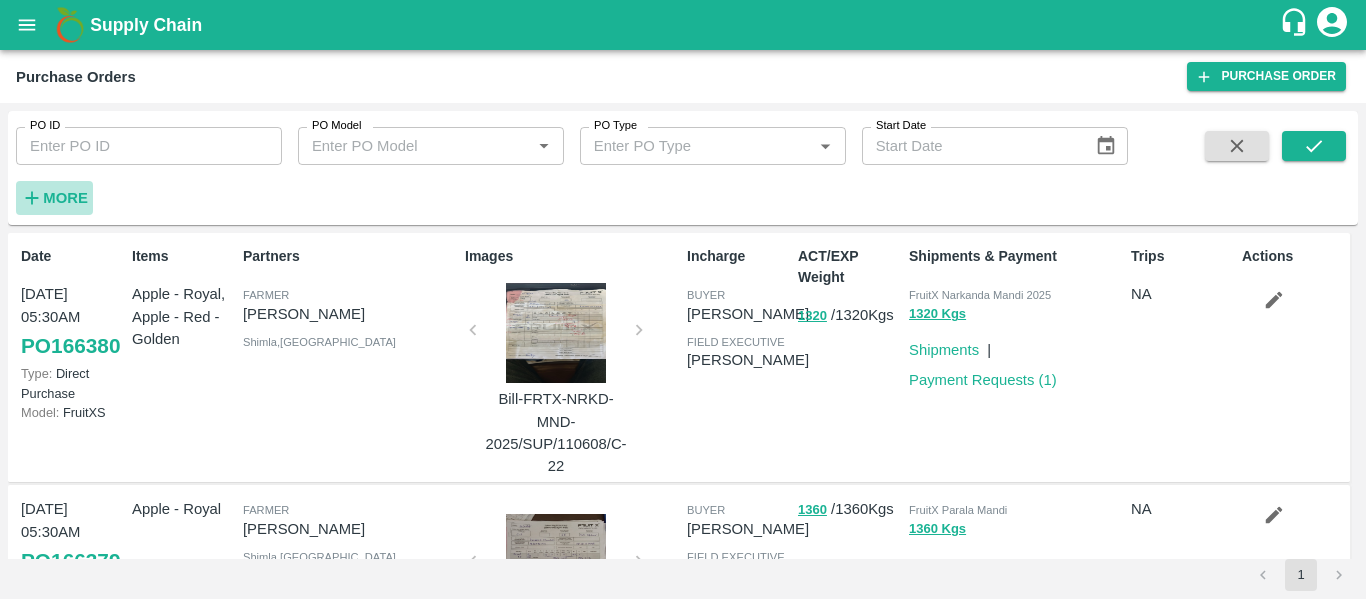 click on "More" at bounding box center (65, 198) 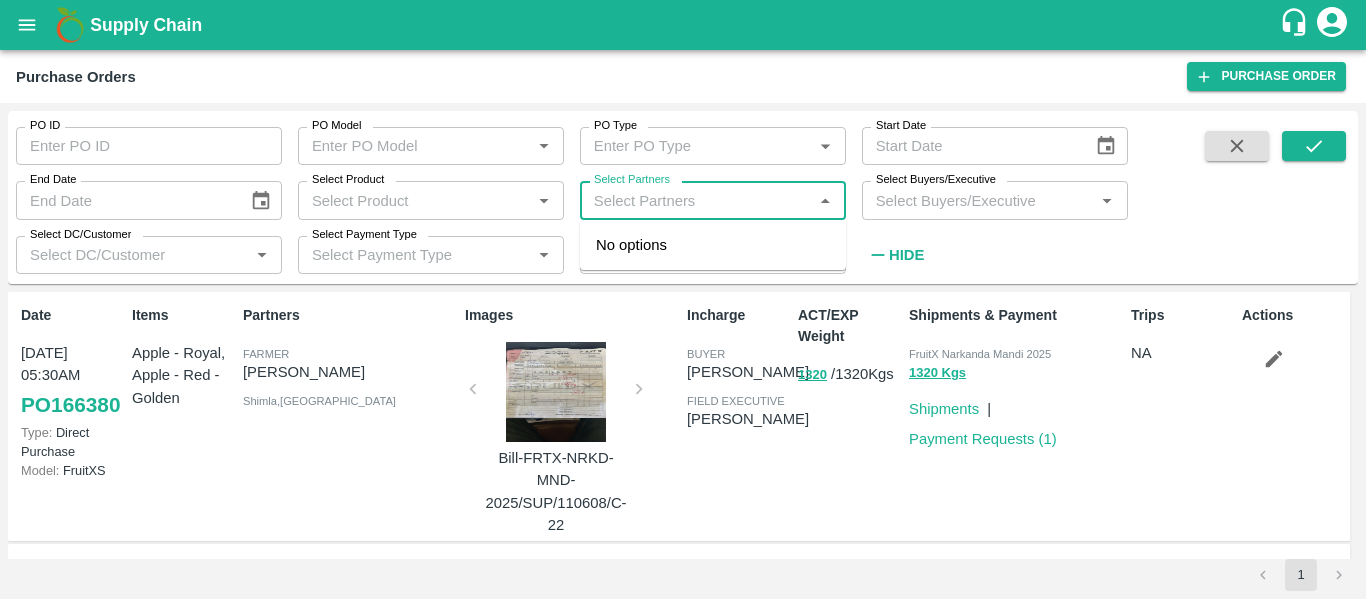 click on "Select Partners" at bounding box center [696, 200] 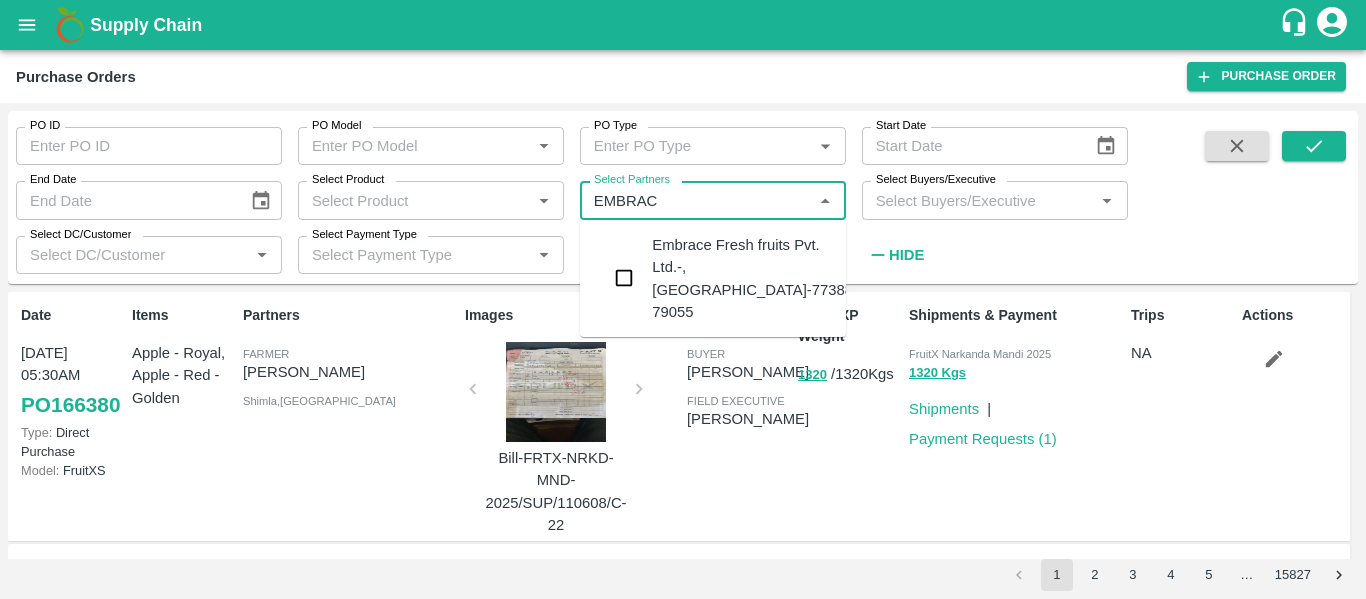 type on "EMBRACE" 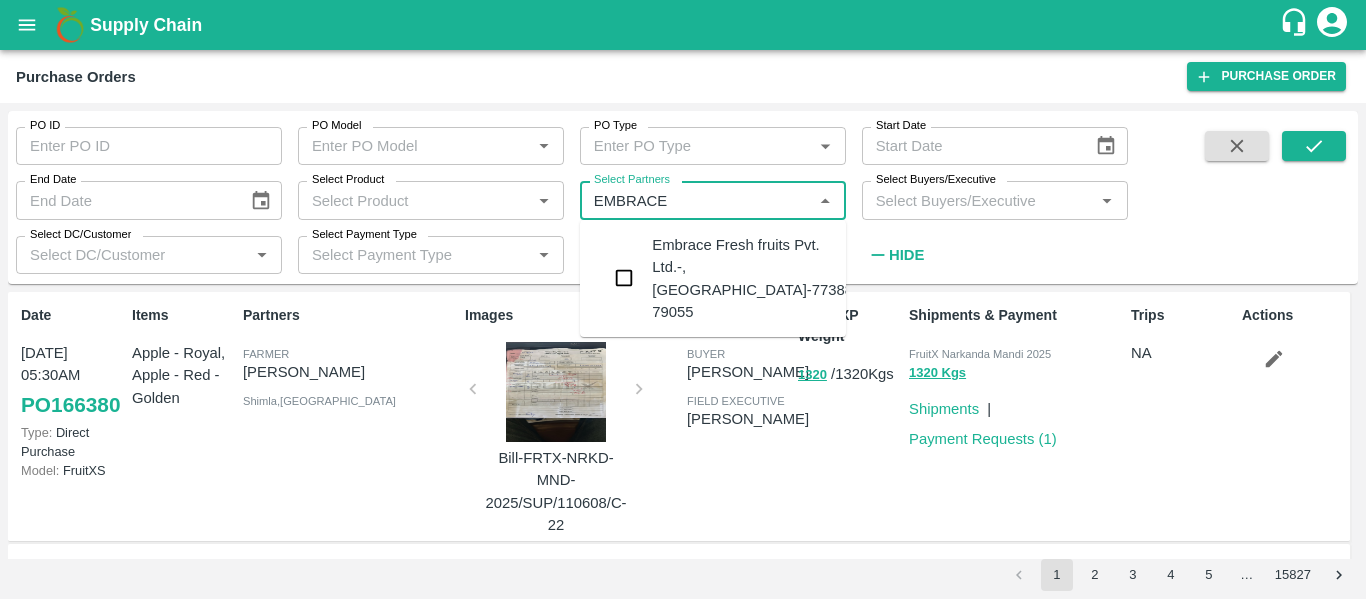 click at bounding box center [624, 278] 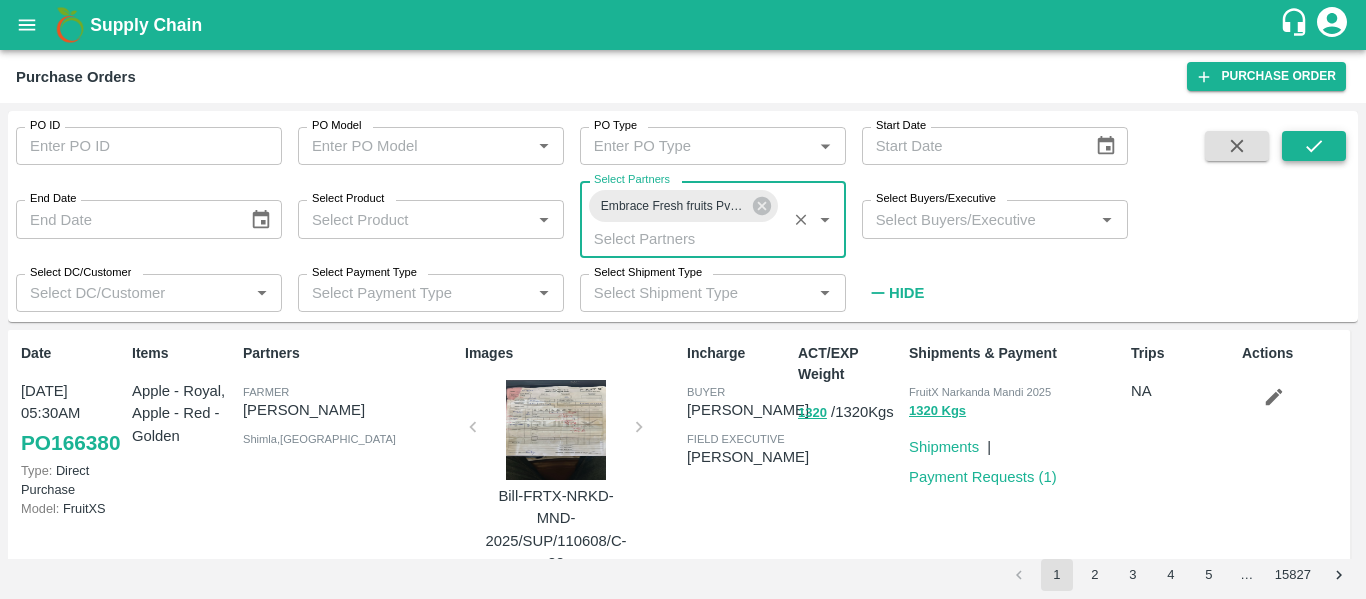 click at bounding box center (1314, 146) 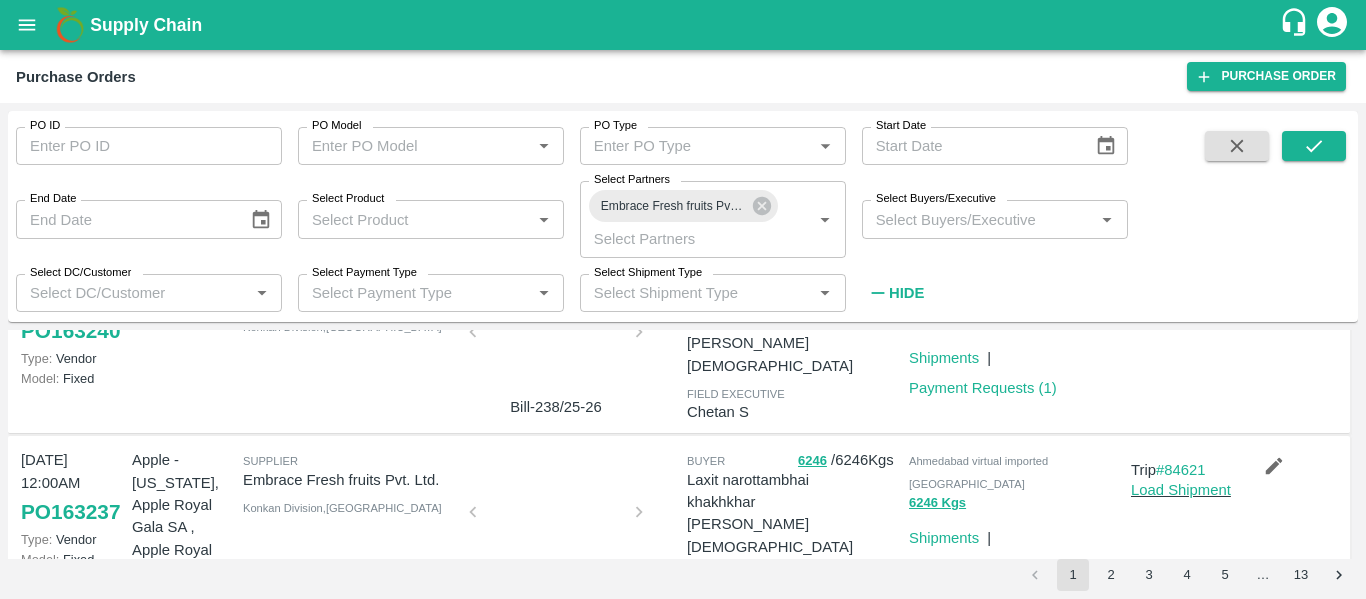 scroll, scrollTop: 582, scrollLeft: 0, axis: vertical 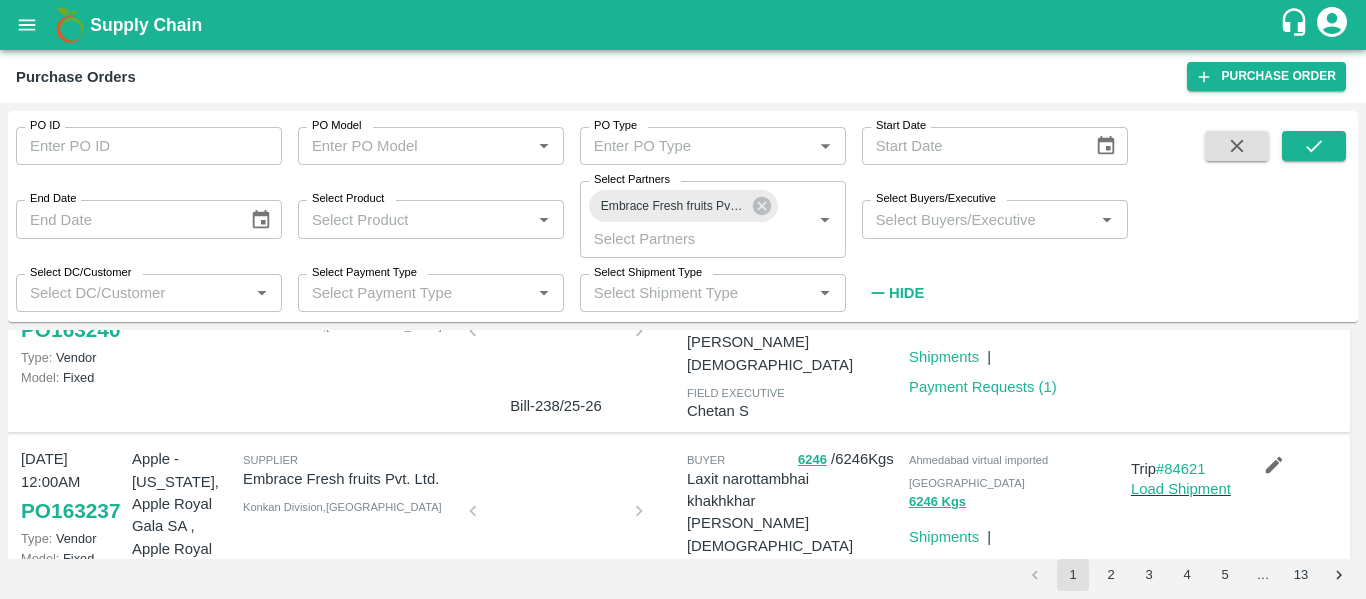 click at bounding box center [556, 517] 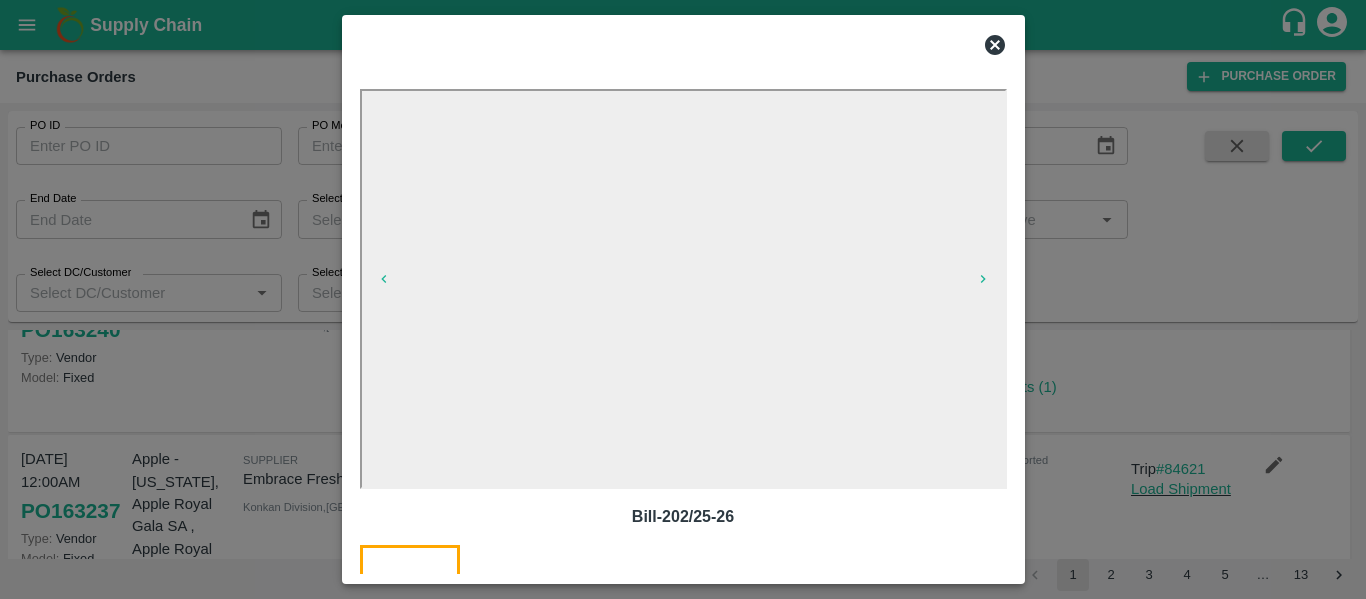 click 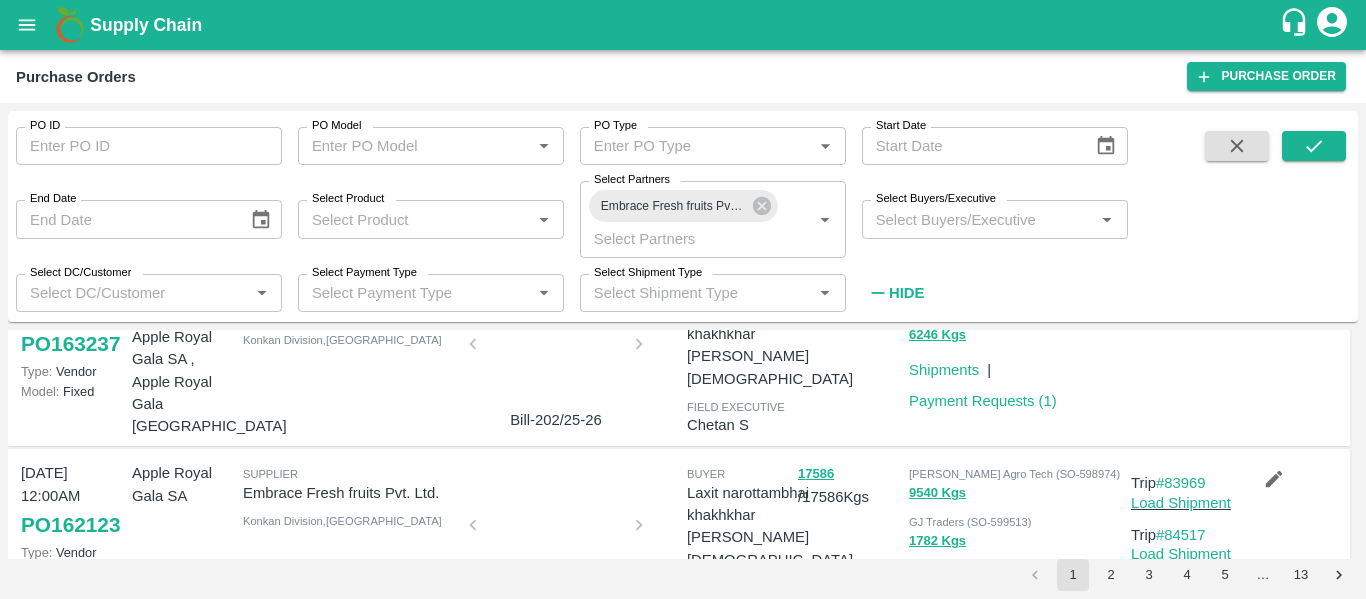 scroll, scrollTop: 752, scrollLeft: 0, axis: vertical 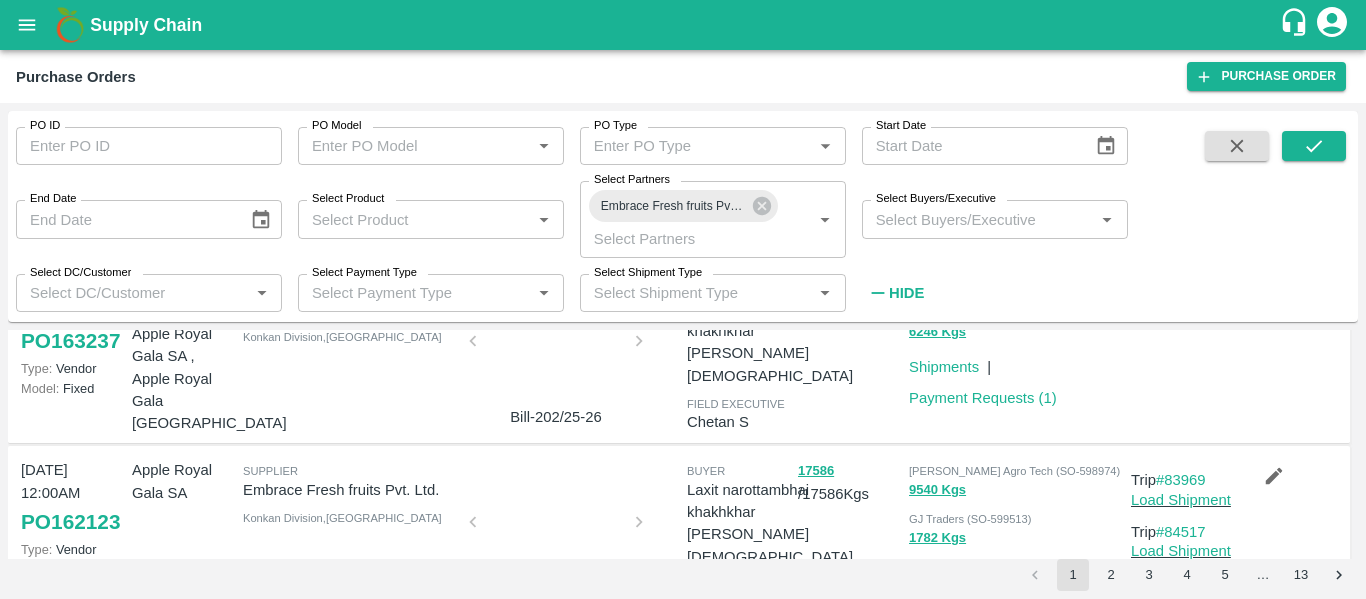 click at bounding box center [556, 528] 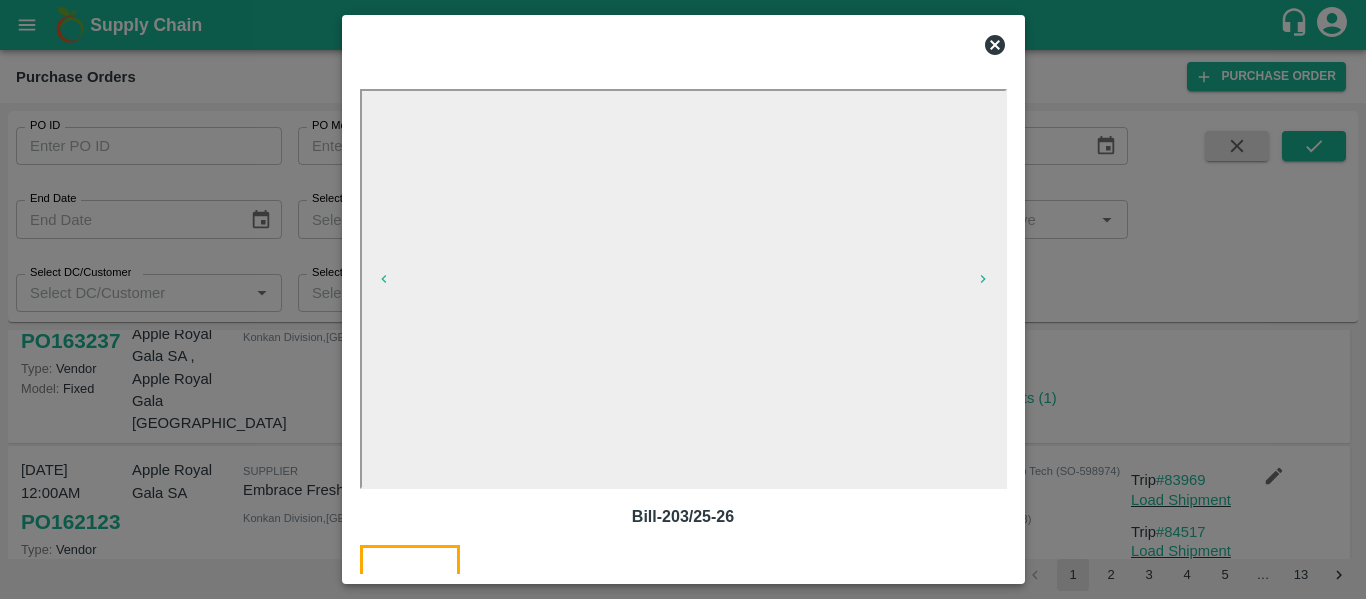 click 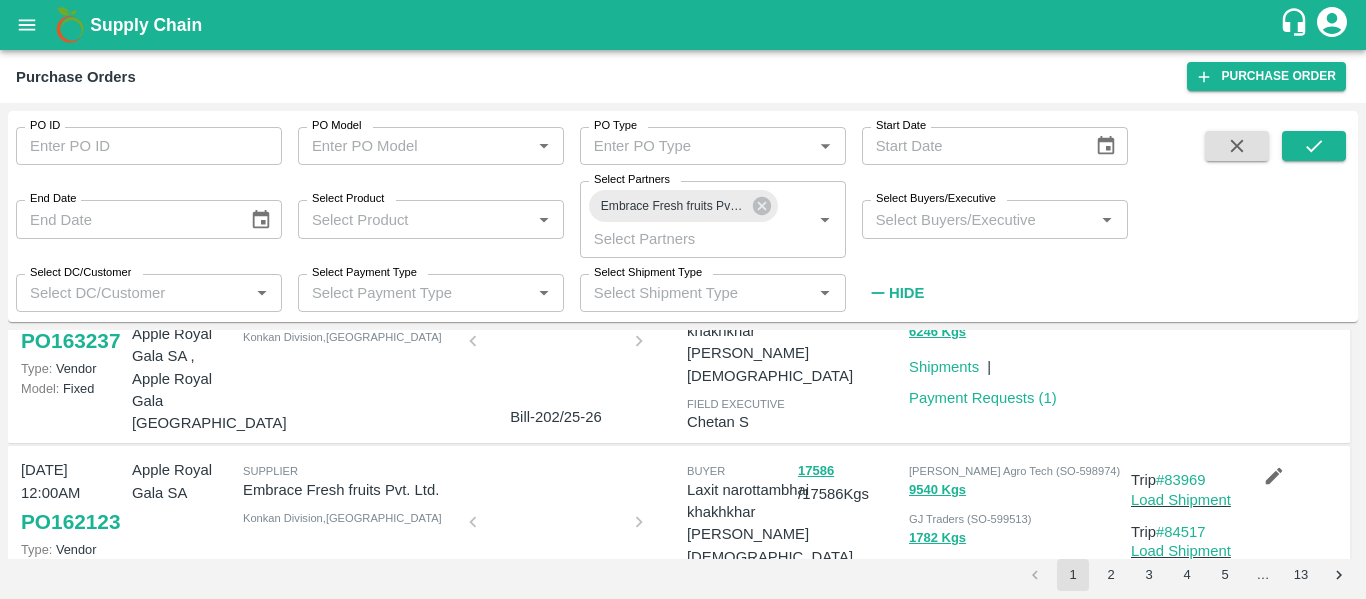 click at bounding box center [556, 528] 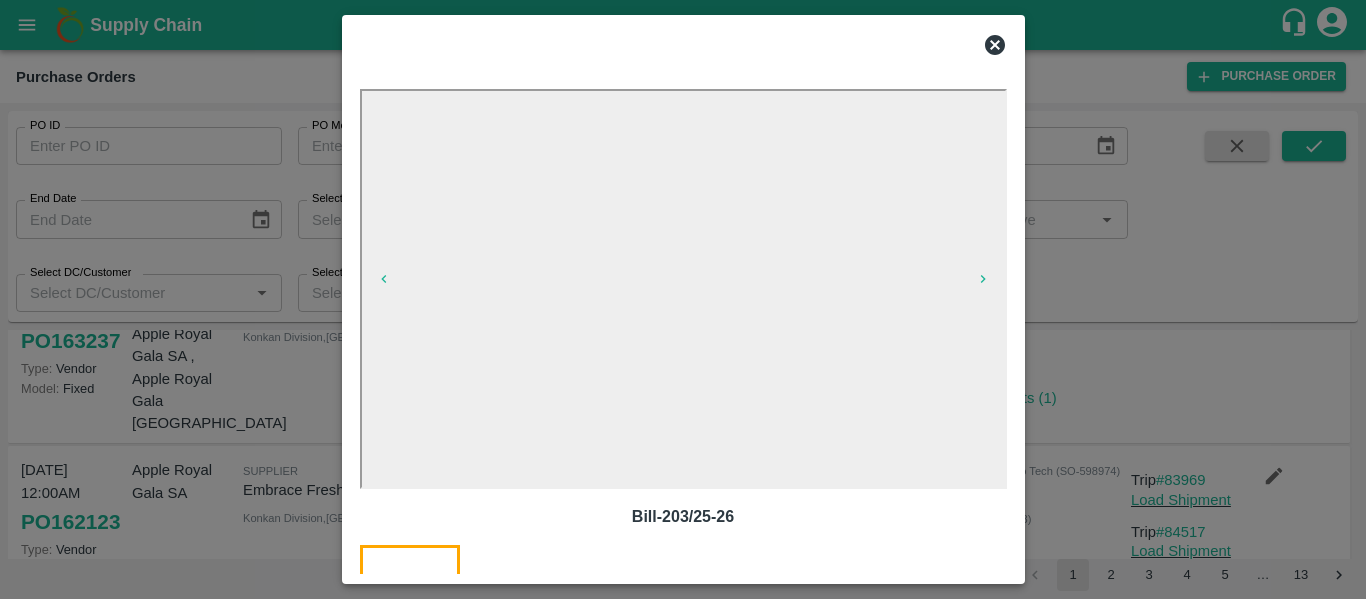 click 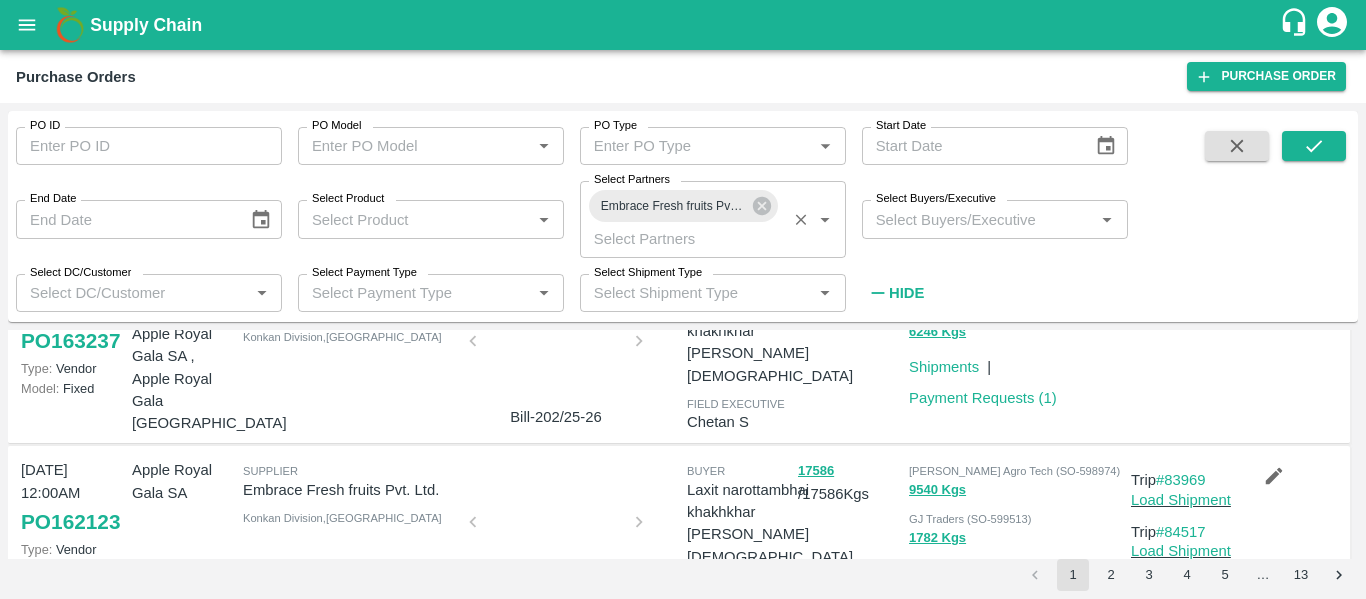 click on "Embrace Fresh fruits Pvt. Ltd.-, Mumbai-77388 79055" at bounding box center [683, 206] 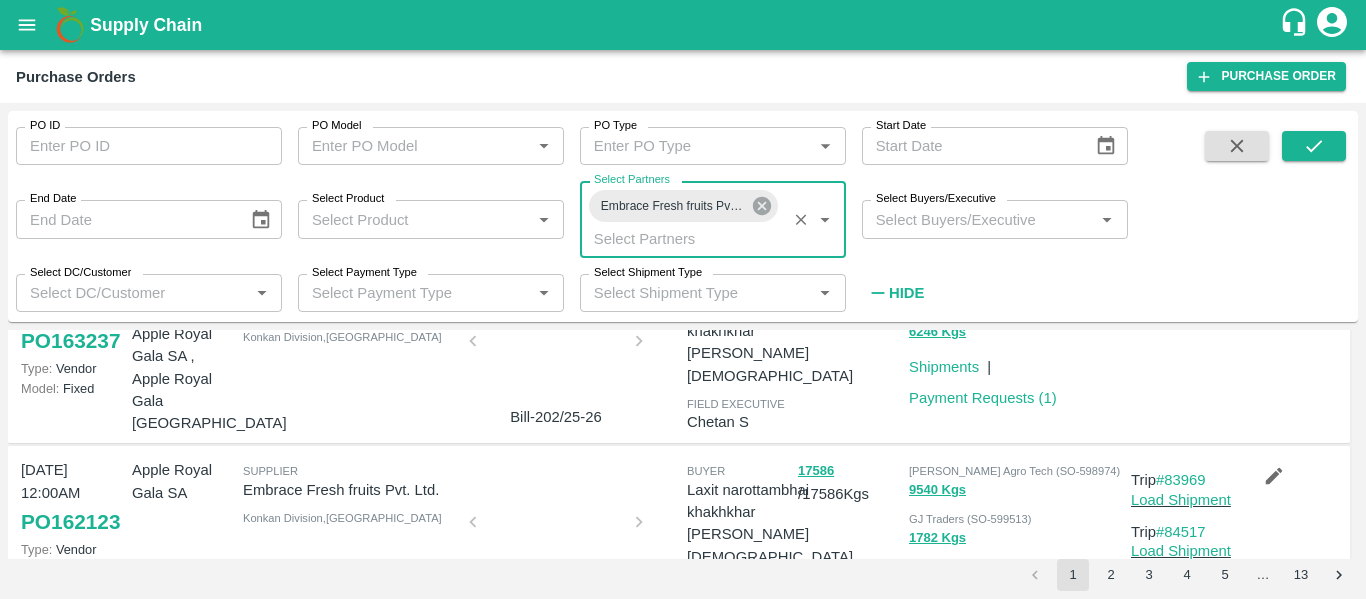 click 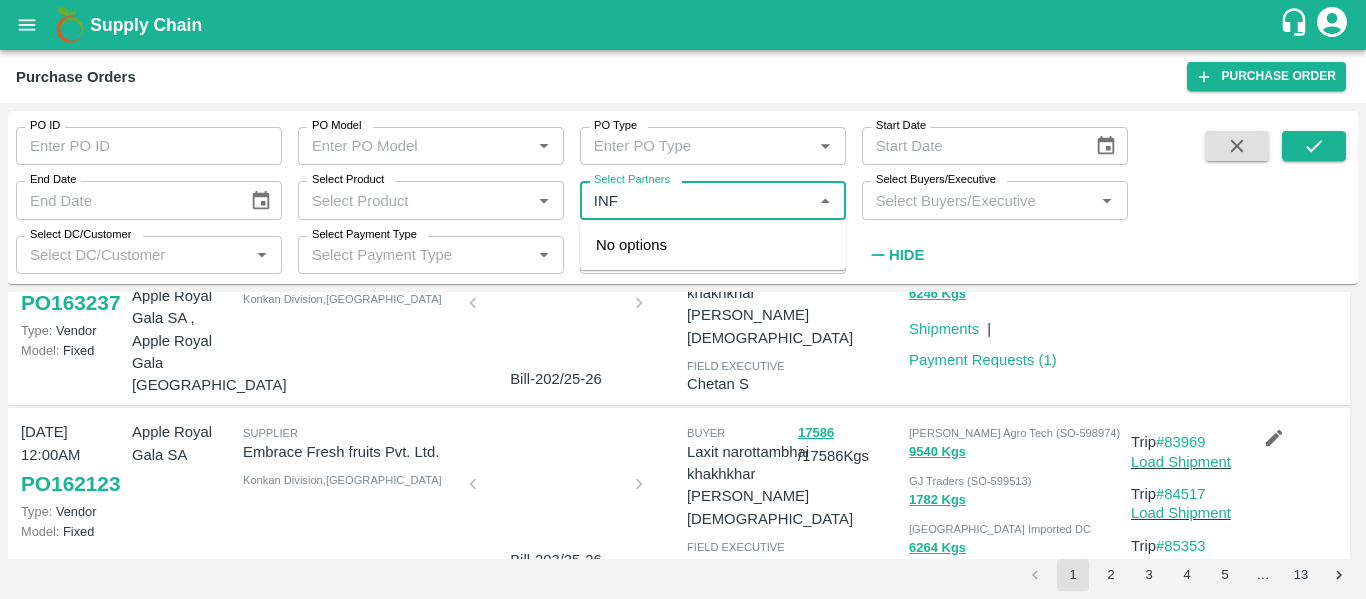 type on "INFO" 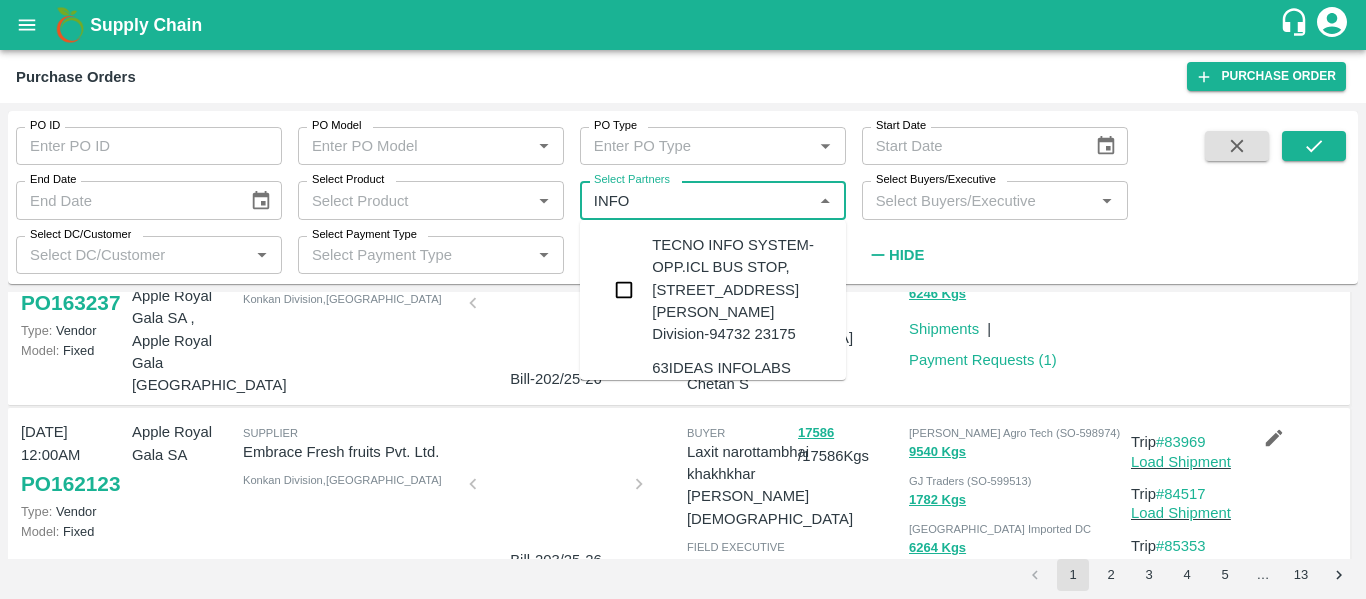 scroll, scrollTop: 147, scrollLeft: 0, axis: vertical 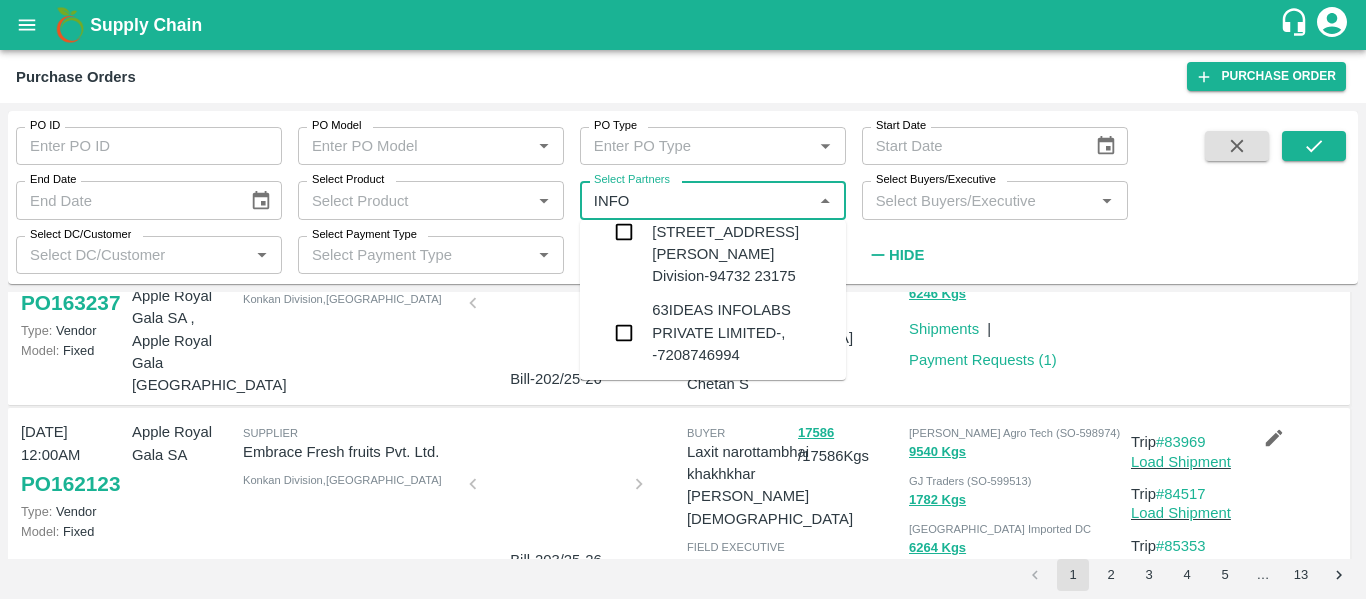 click on "63IDEAS INFOLABS PRIVATE LIMITED-, -7208746994" at bounding box center (713, 332) 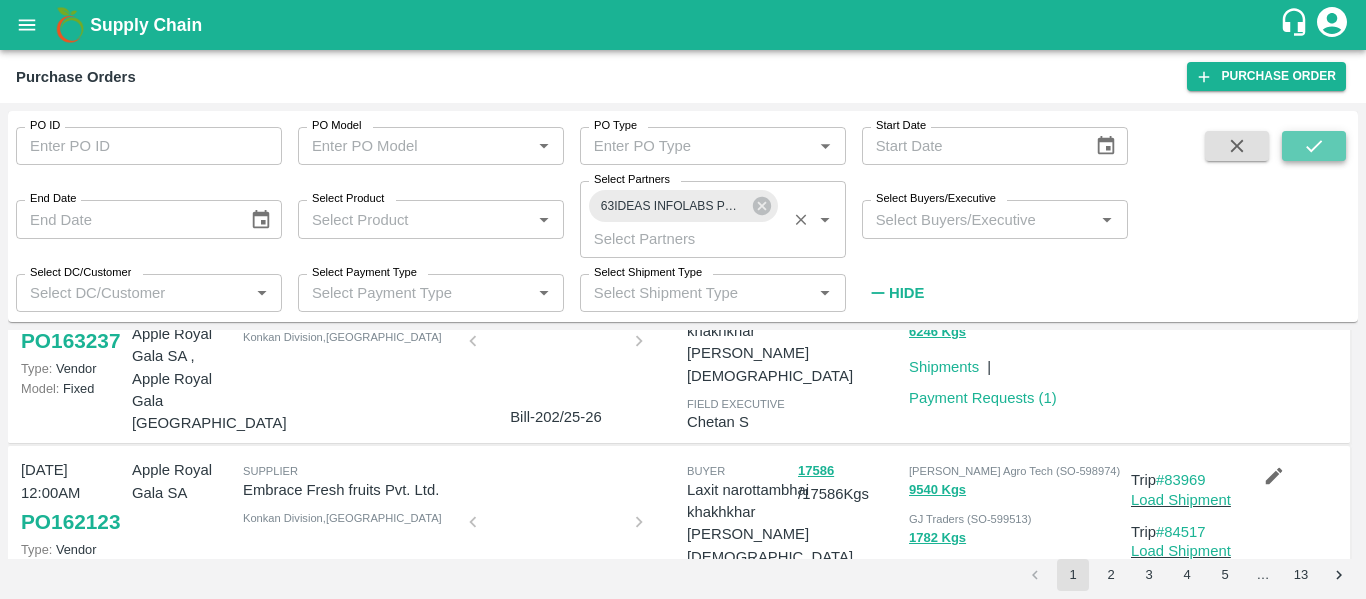 click 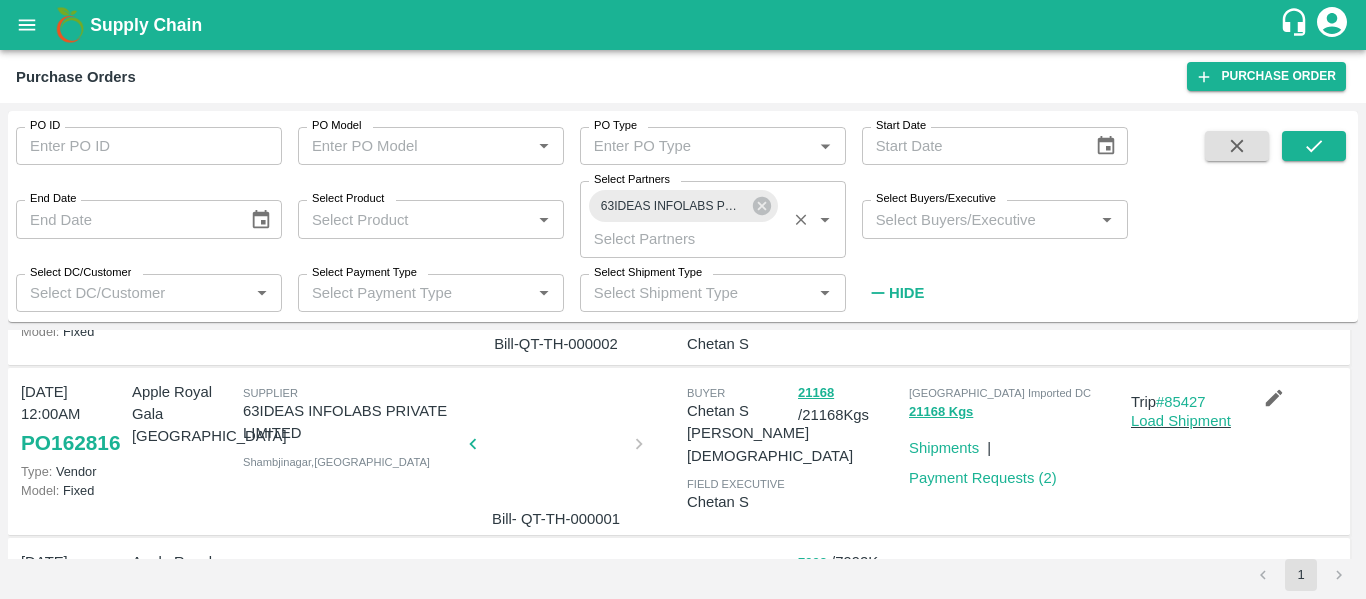 scroll, scrollTop: 159, scrollLeft: 0, axis: vertical 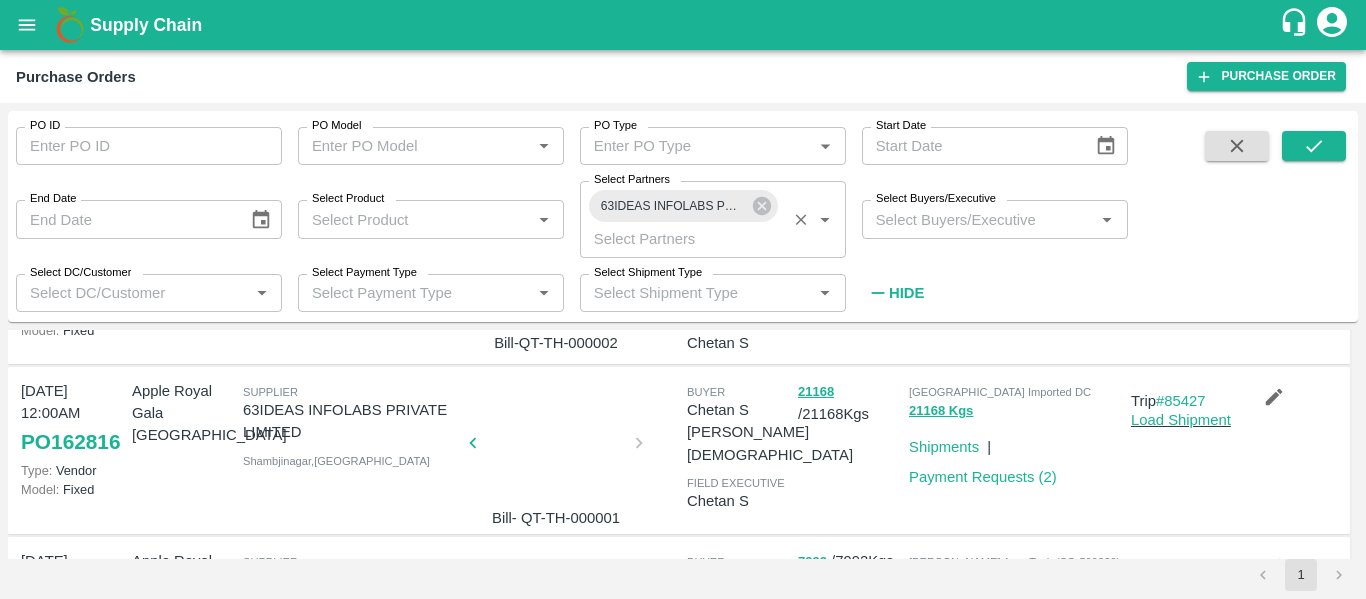 click at bounding box center (556, 449) 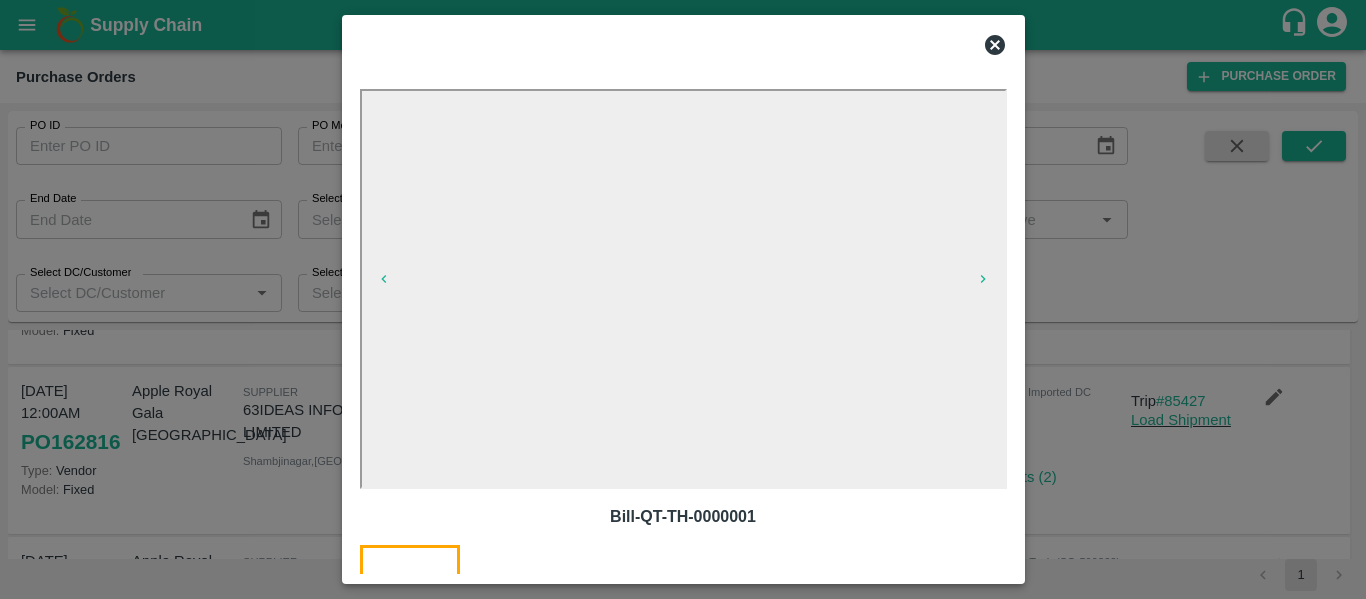 click 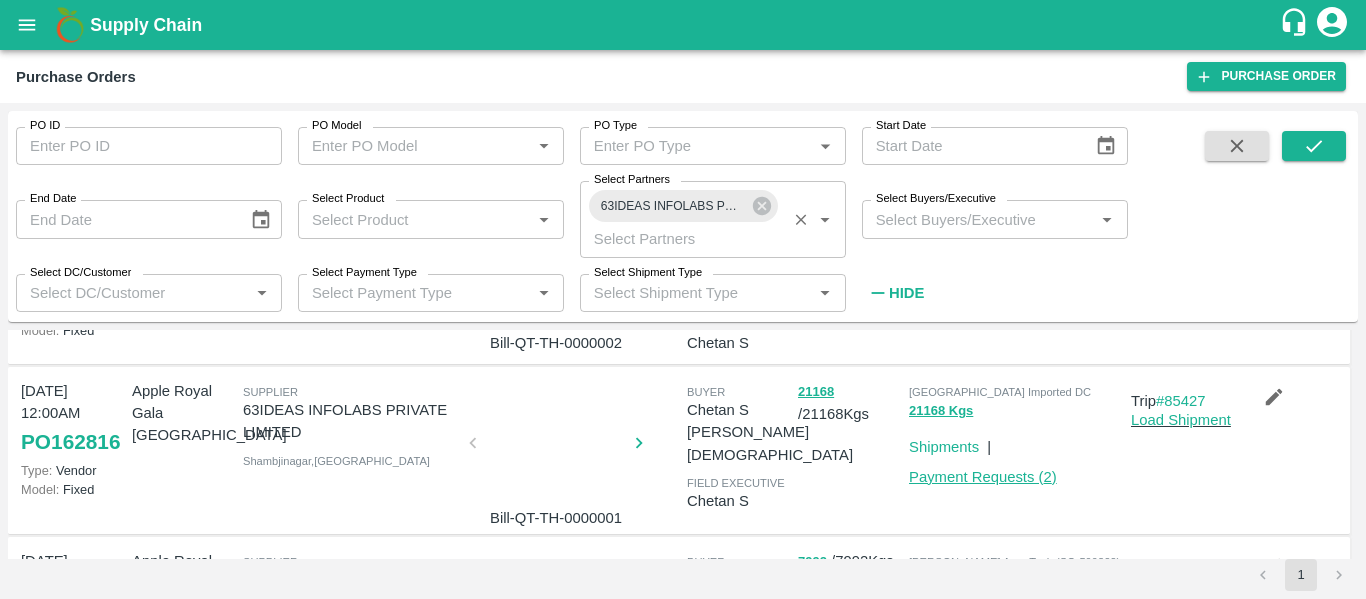 click on "Payment Requests ( 2 )" at bounding box center [983, 477] 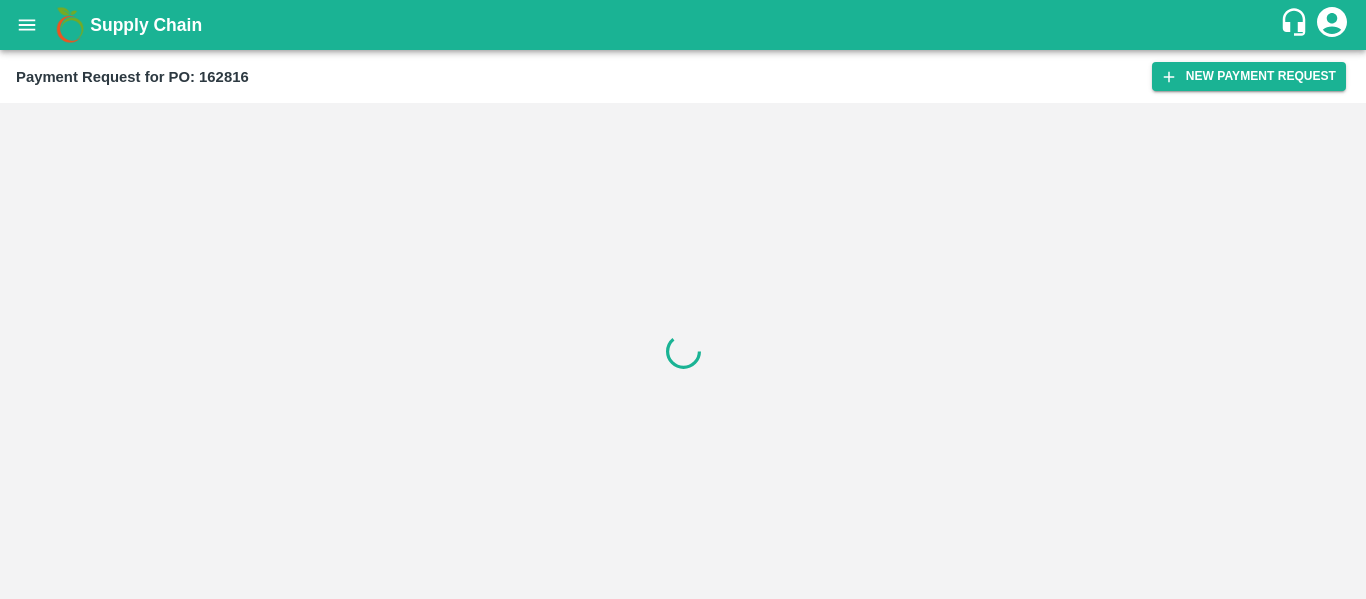 scroll, scrollTop: 0, scrollLeft: 0, axis: both 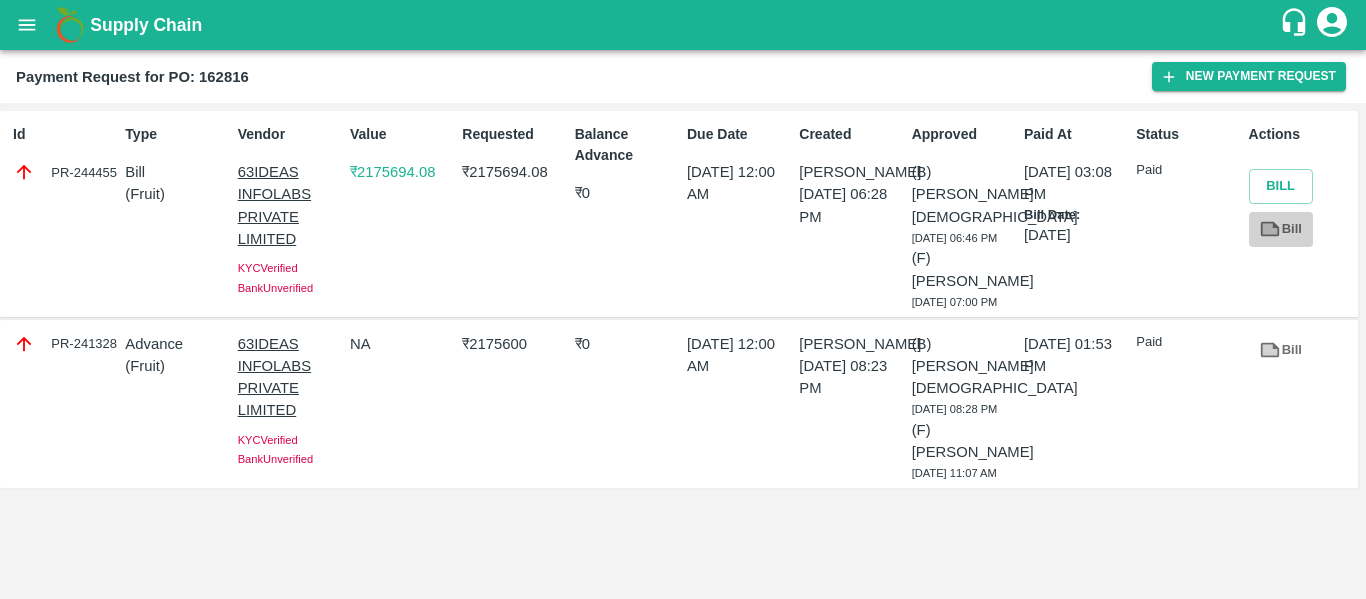 click 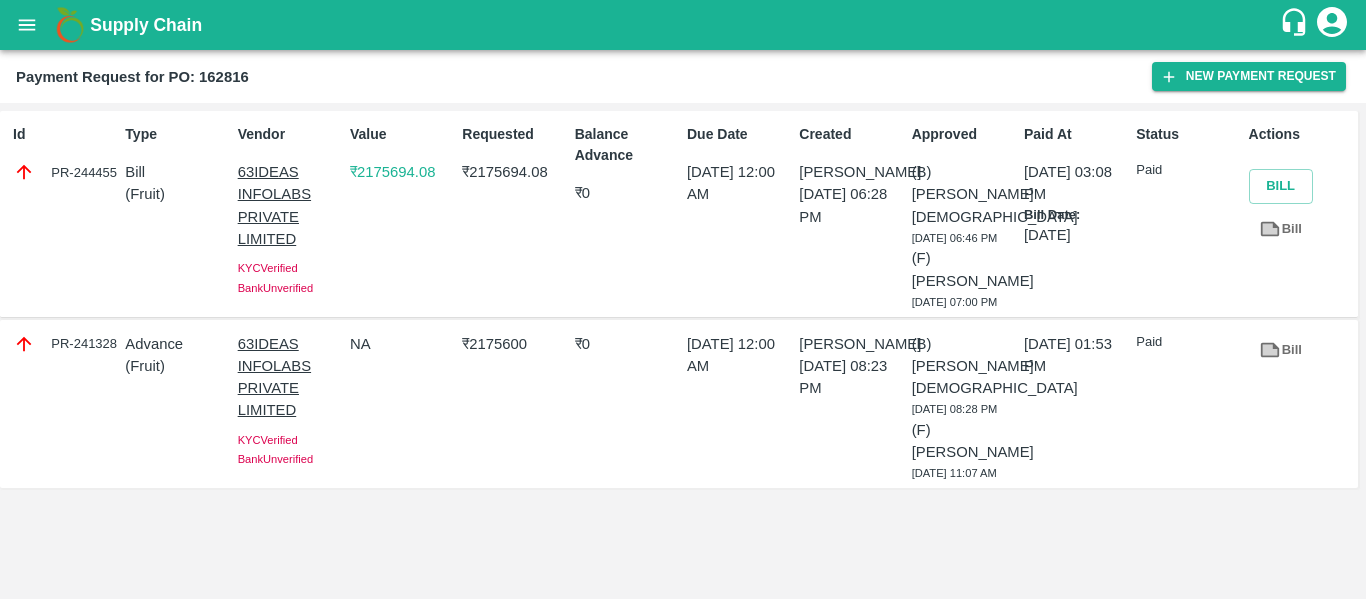 click 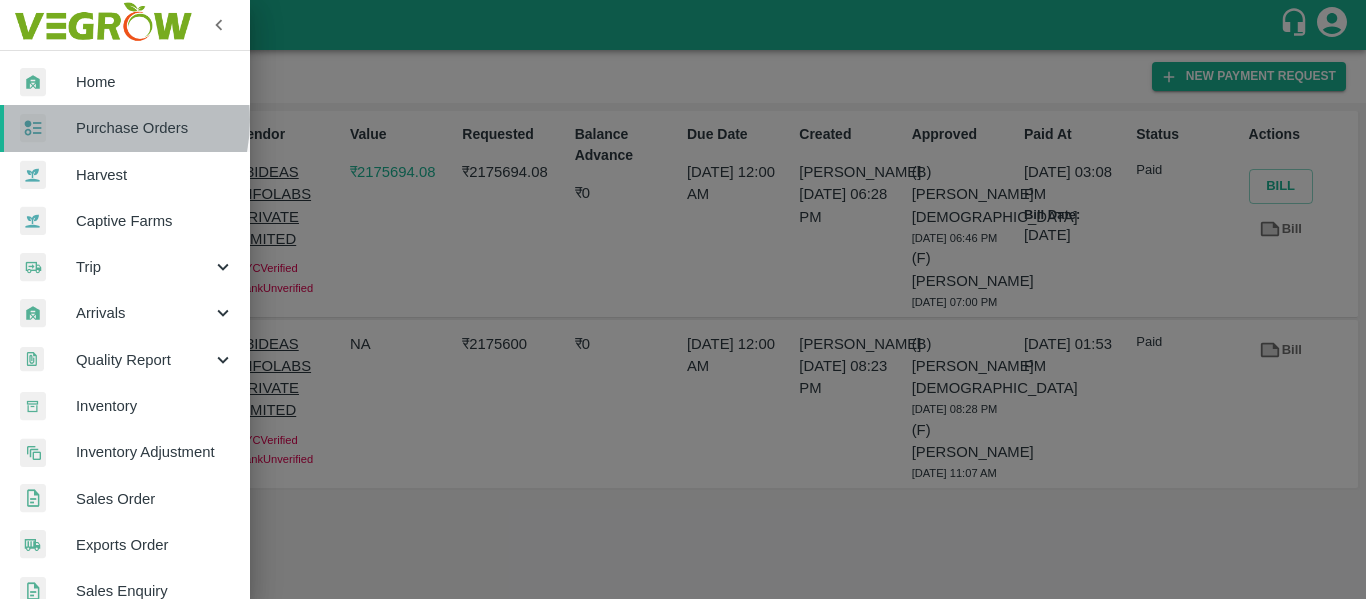 click at bounding box center [48, 128] 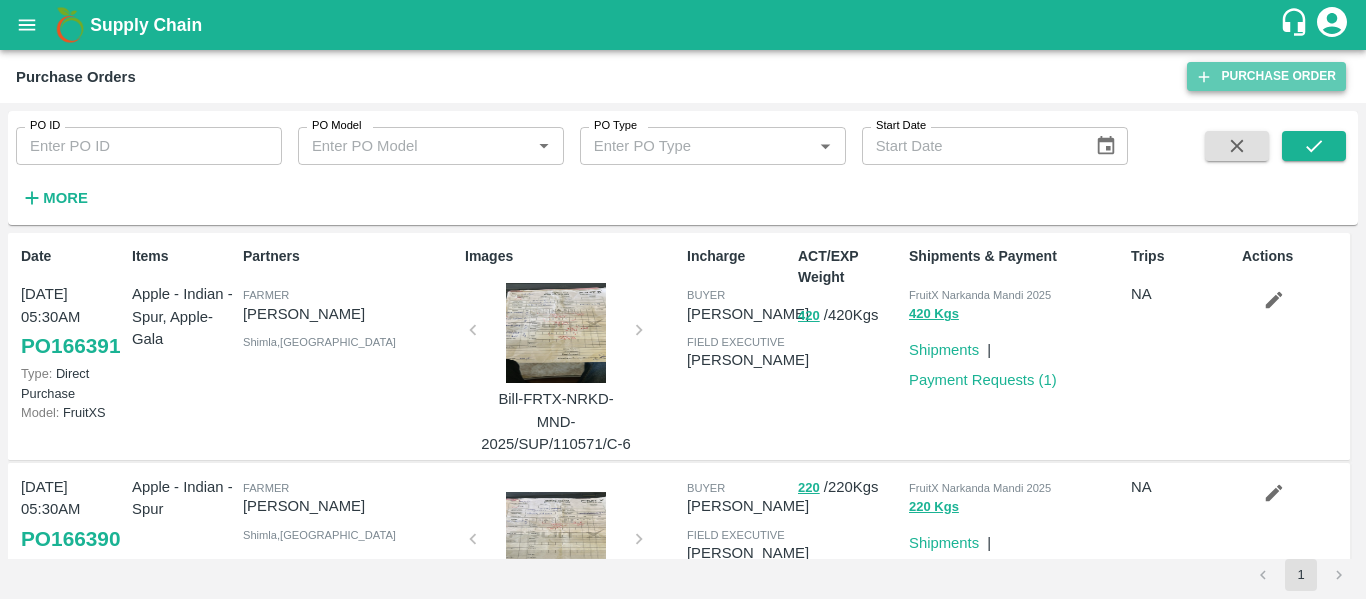 click on "Purchase Order" at bounding box center (1266, 76) 